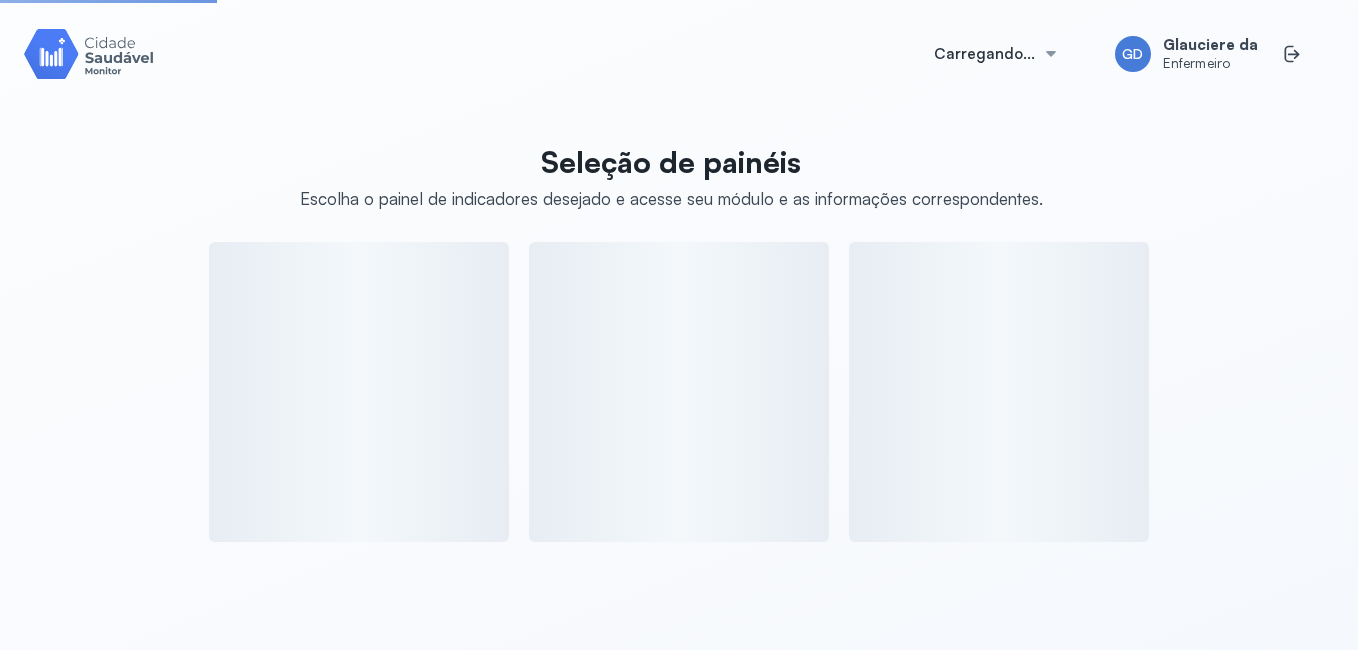 scroll, scrollTop: 0, scrollLeft: 0, axis: both 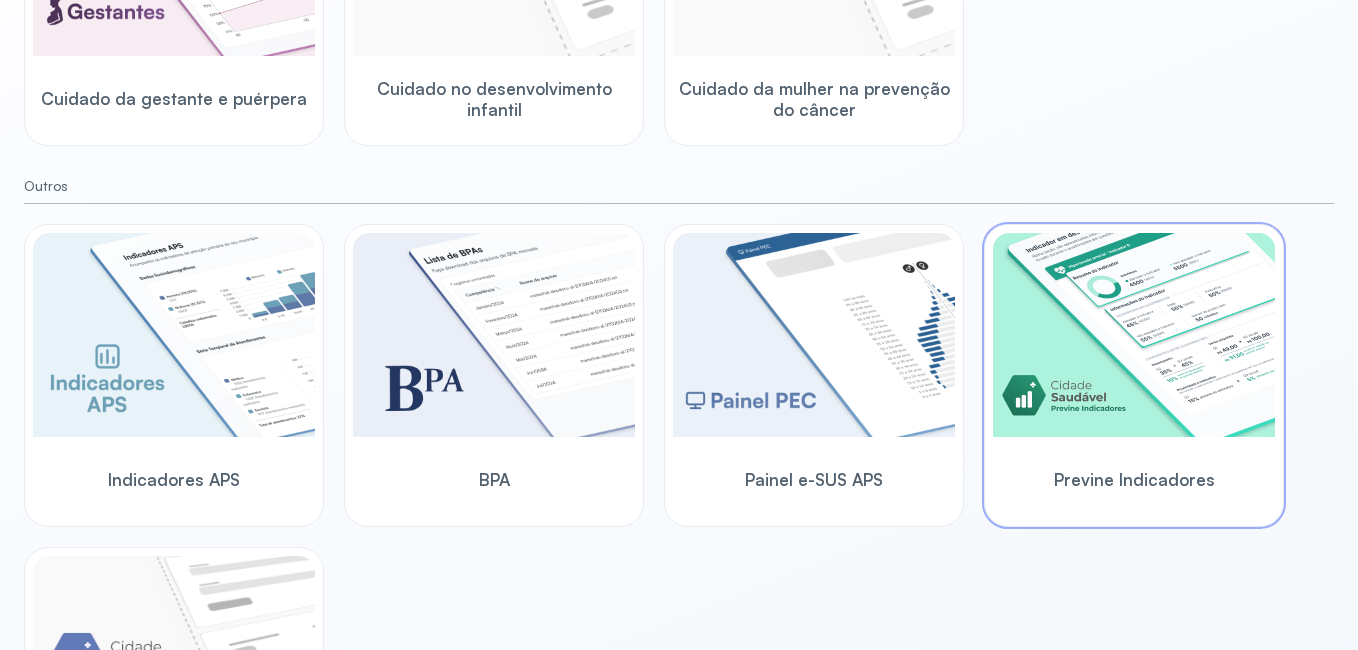 click at bounding box center [1134, 335] 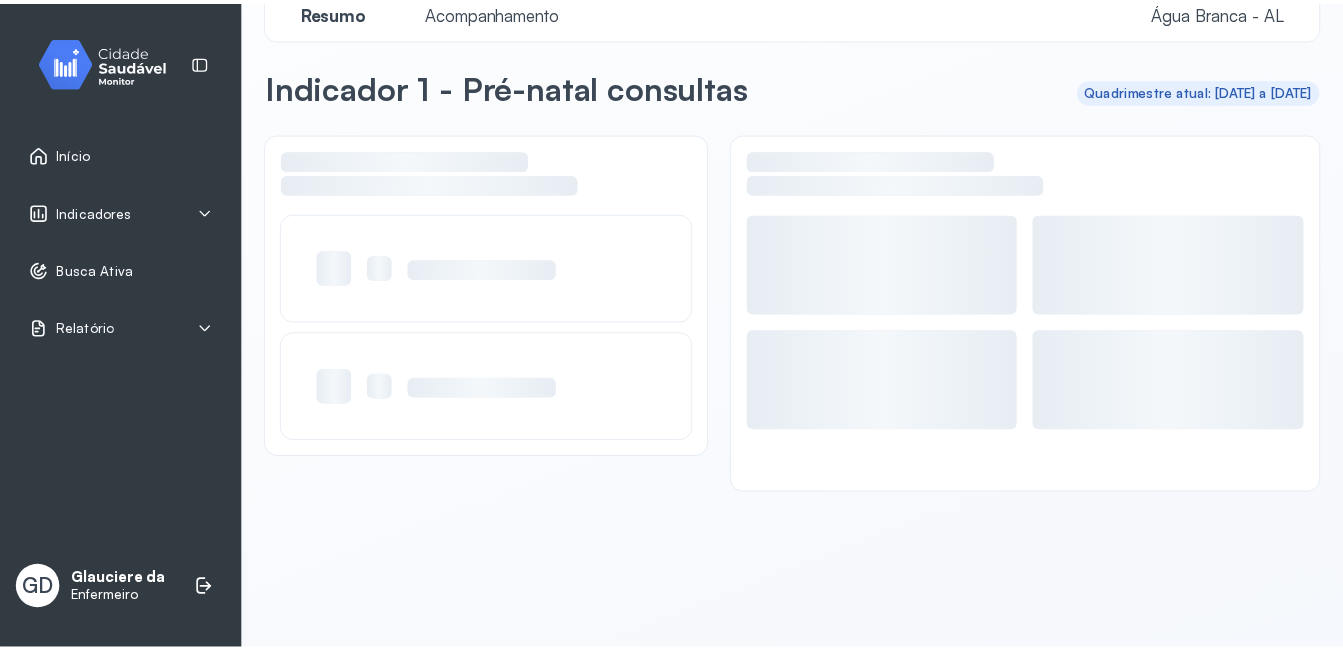 scroll, scrollTop: 39, scrollLeft: 0, axis: vertical 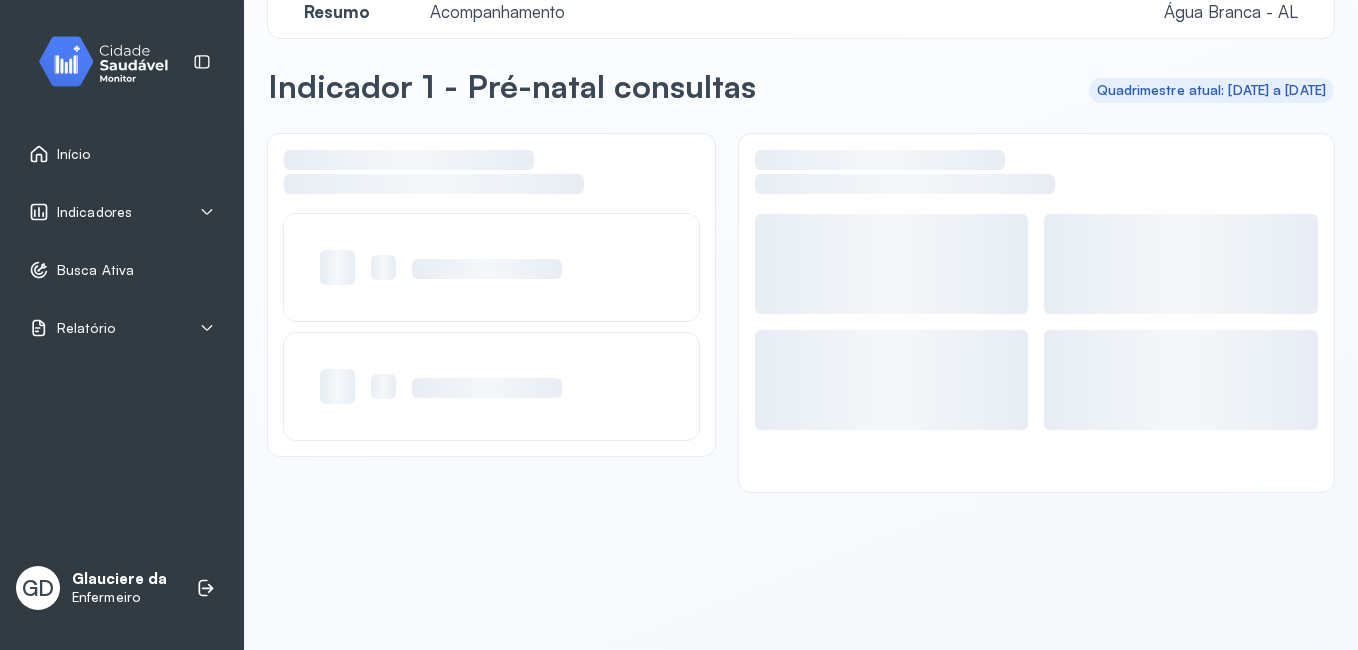 click on "Indicadores" at bounding box center [122, 212] 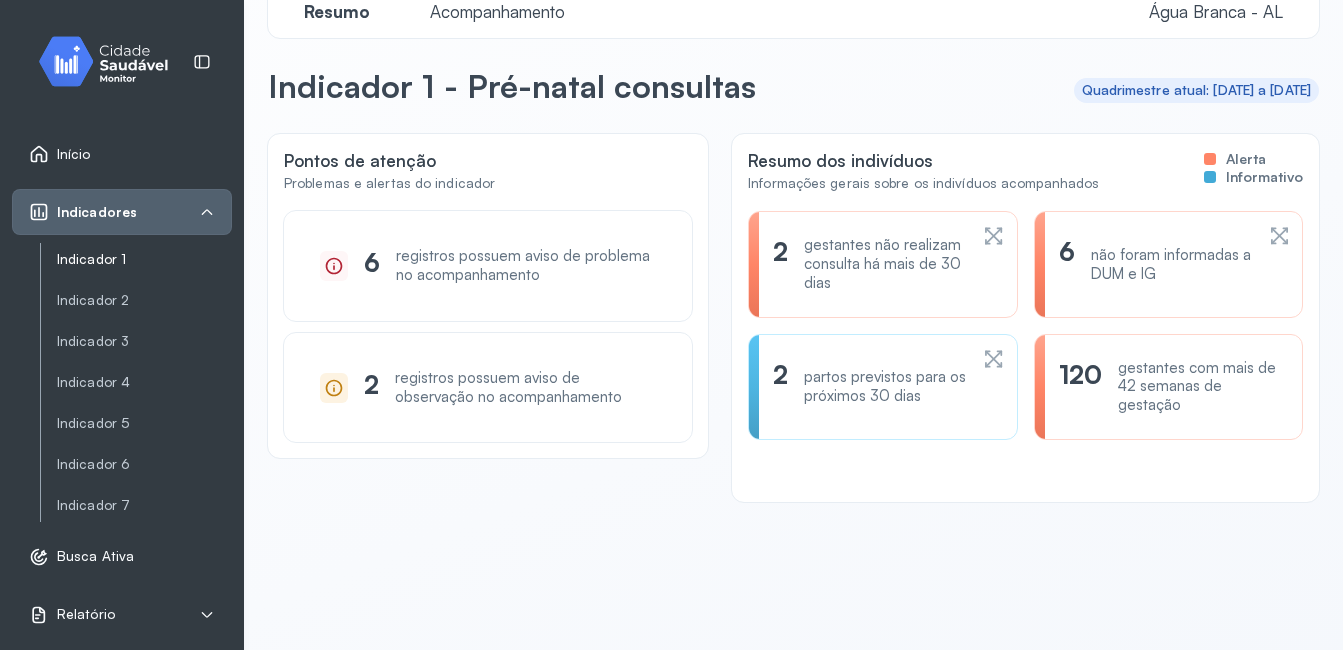 click on "Indicador 1" at bounding box center [144, 259] 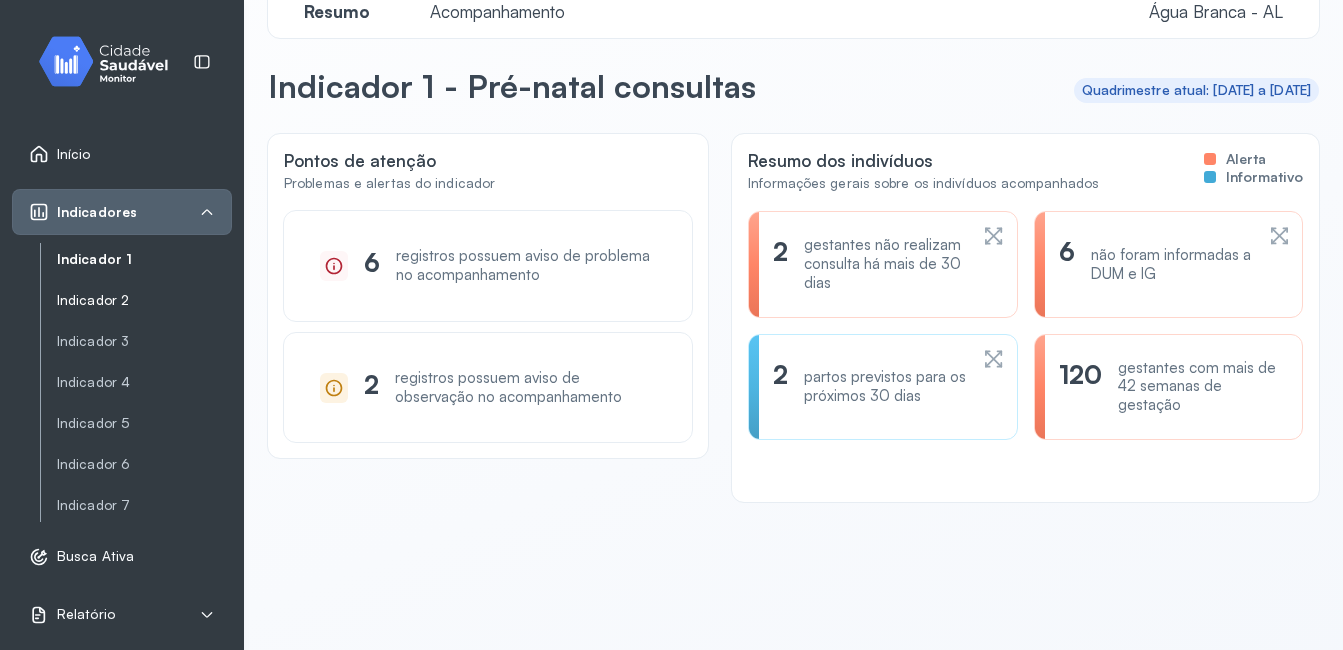 click on "Indicador 2" at bounding box center (144, 300) 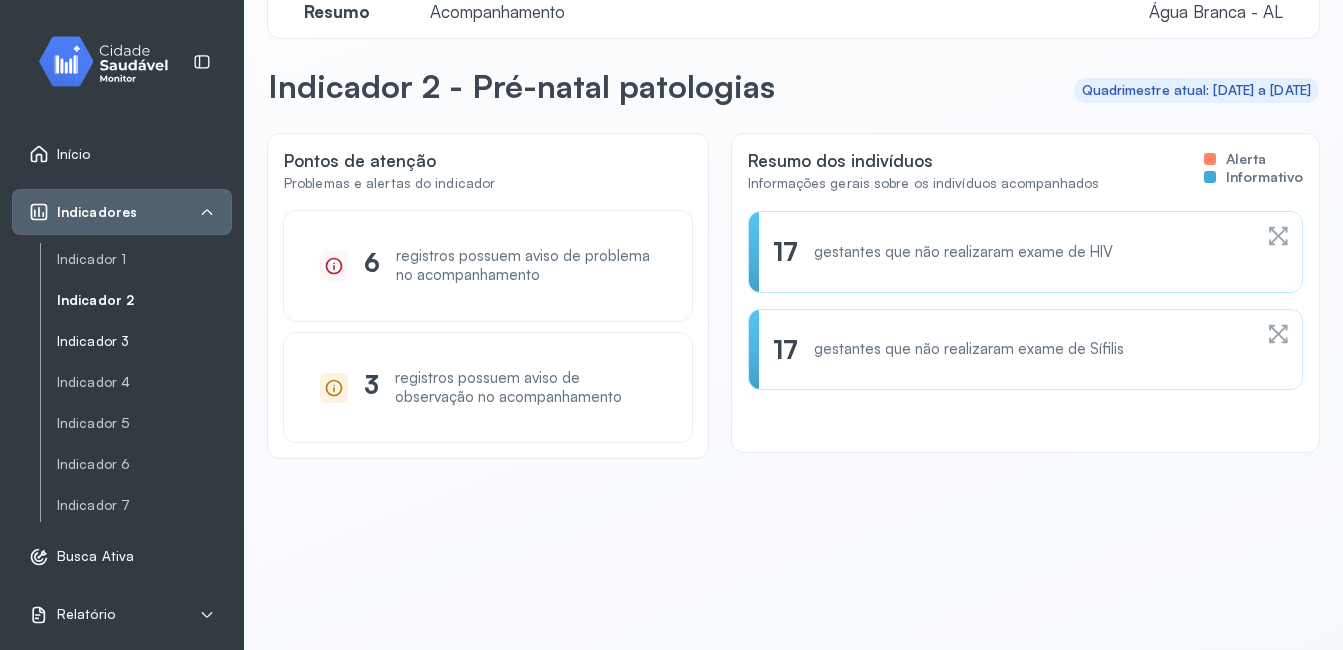 click on "Indicador 3" at bounding box center (144, 341) 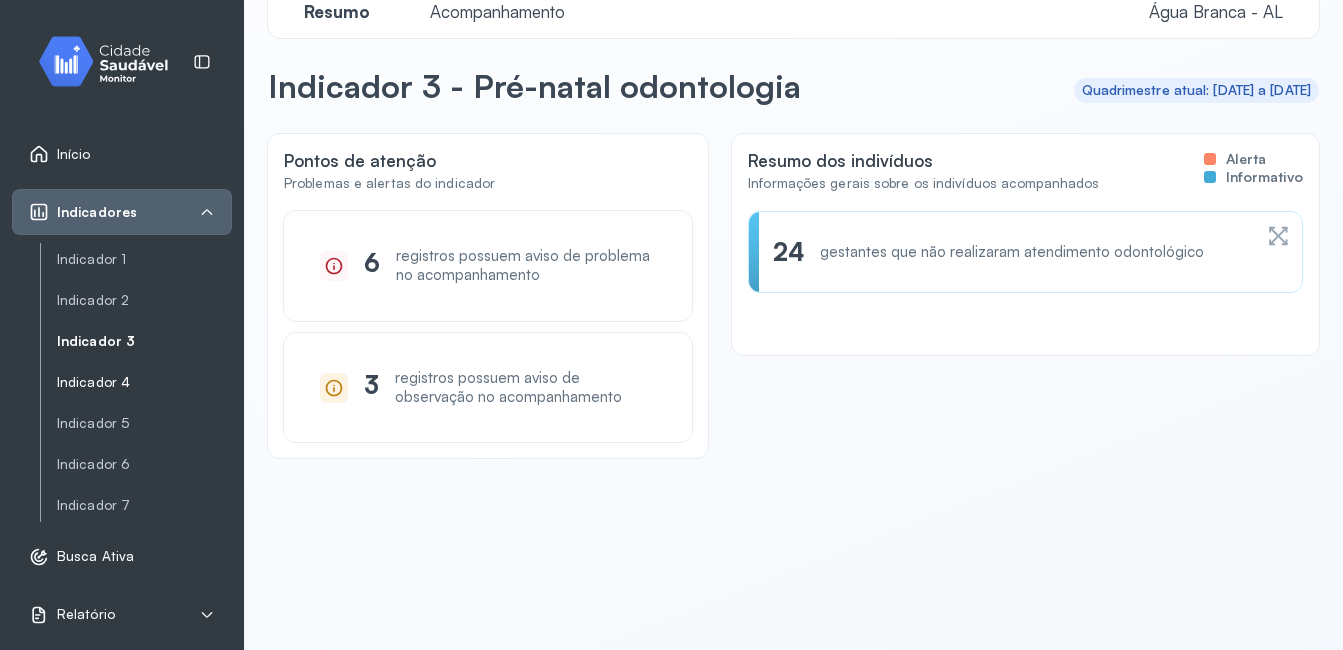 click on "Indicador 4" at bounding box center [144, 382] 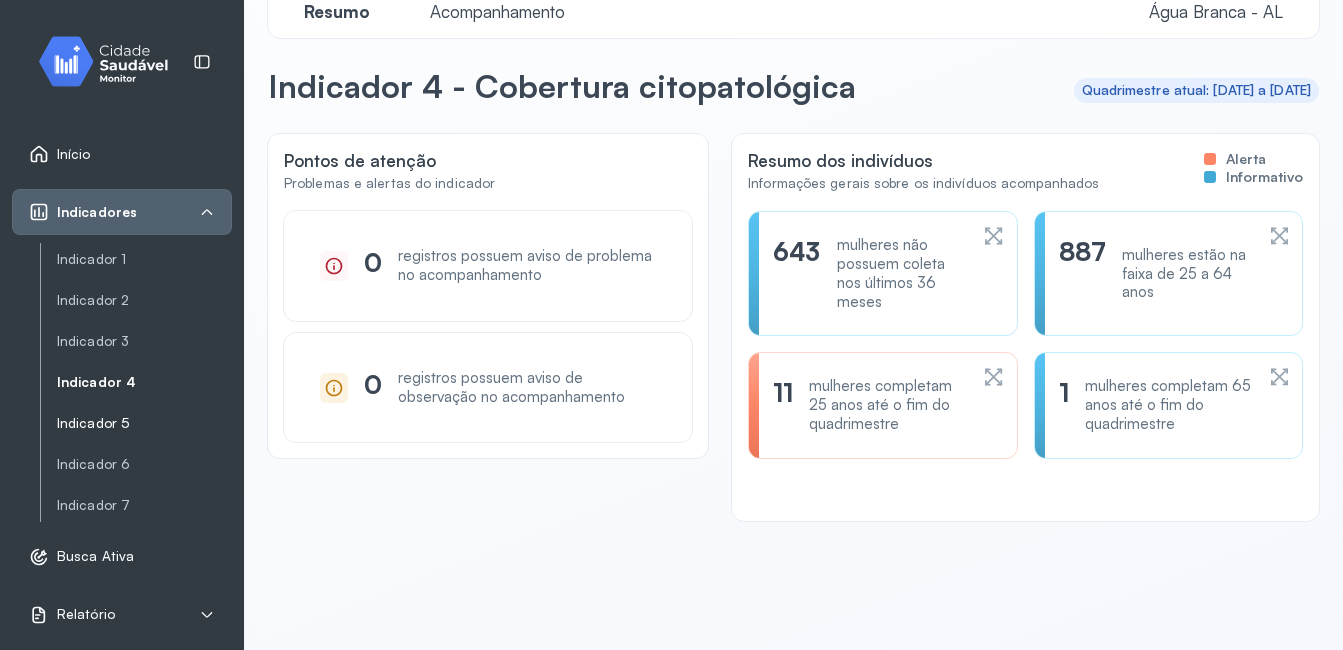 click on "Indicador 5" at bounding box center [144, 423] 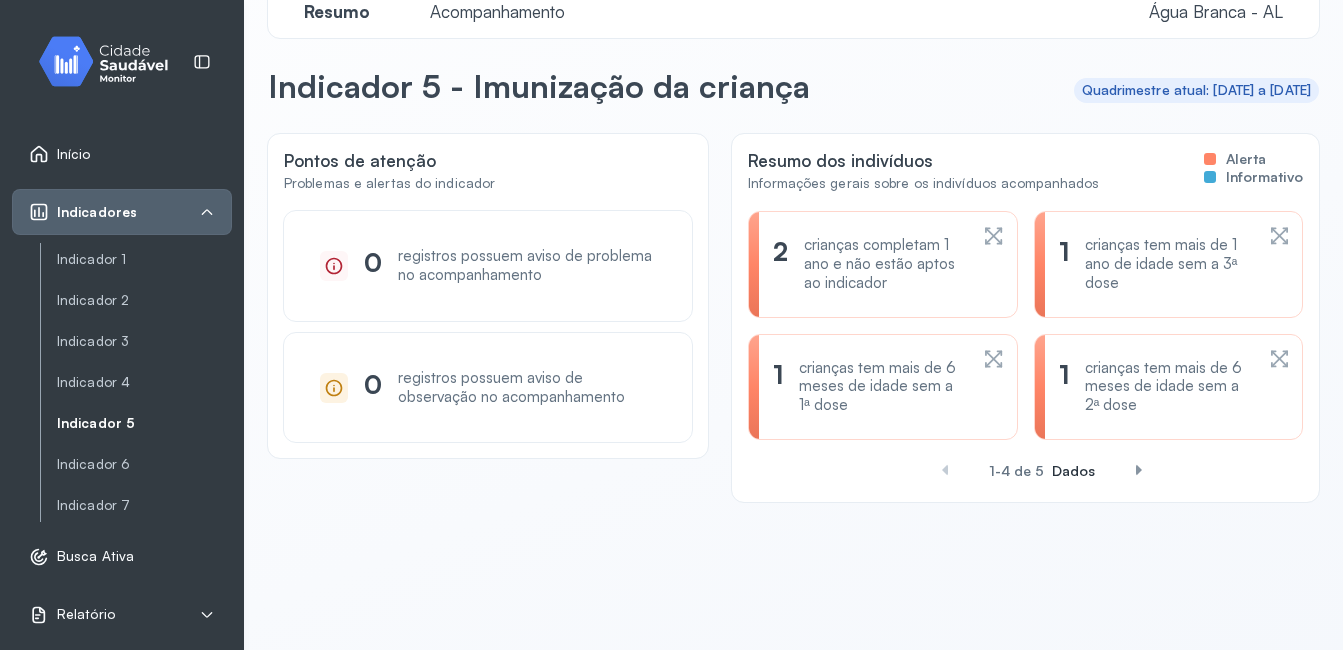 click on "crianças completam 1 ano e não estão aptos ao indicador" at bounding box center [885, 264] 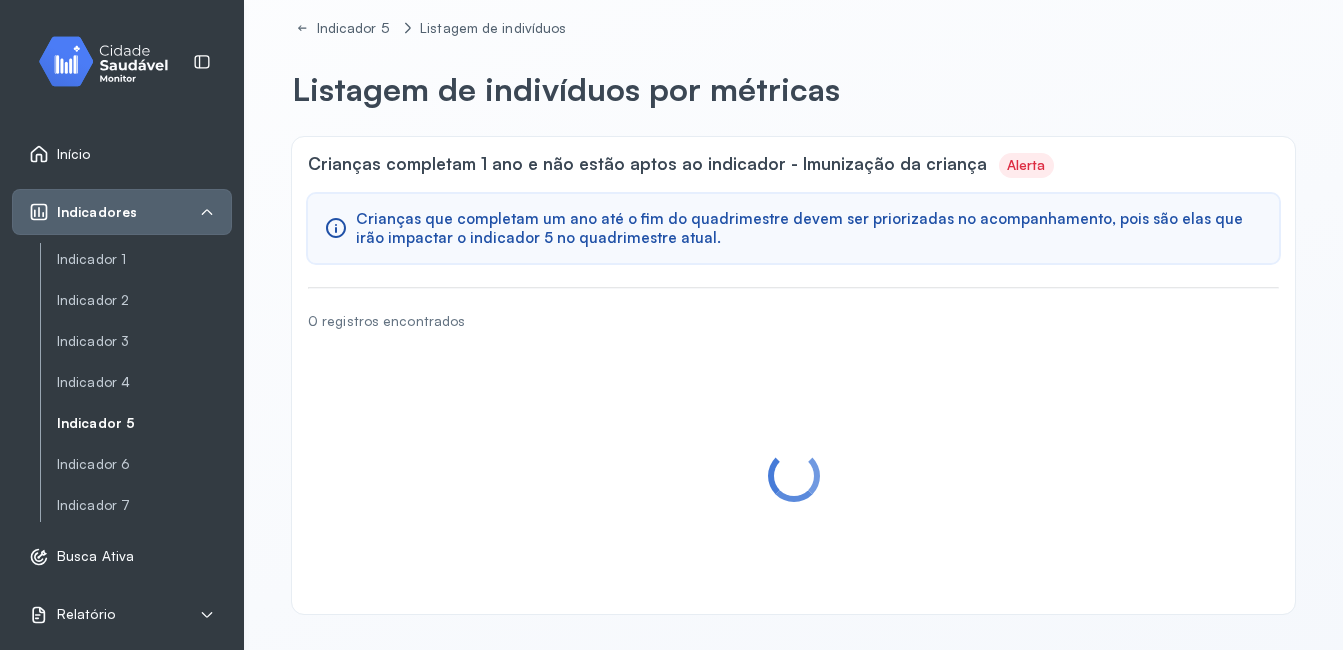 scroll, scrollTop: 0, scrollLeft: 0, axis: both 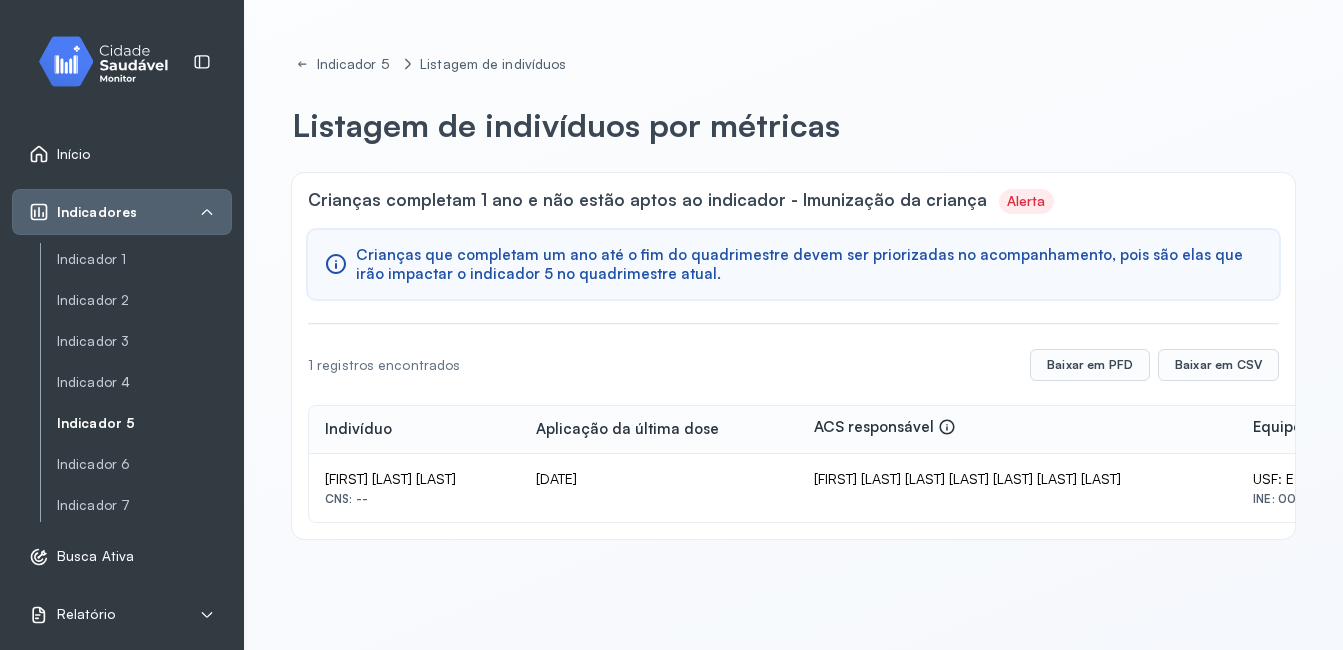 click on "Indicador 5" at bounding box center [144, 423] 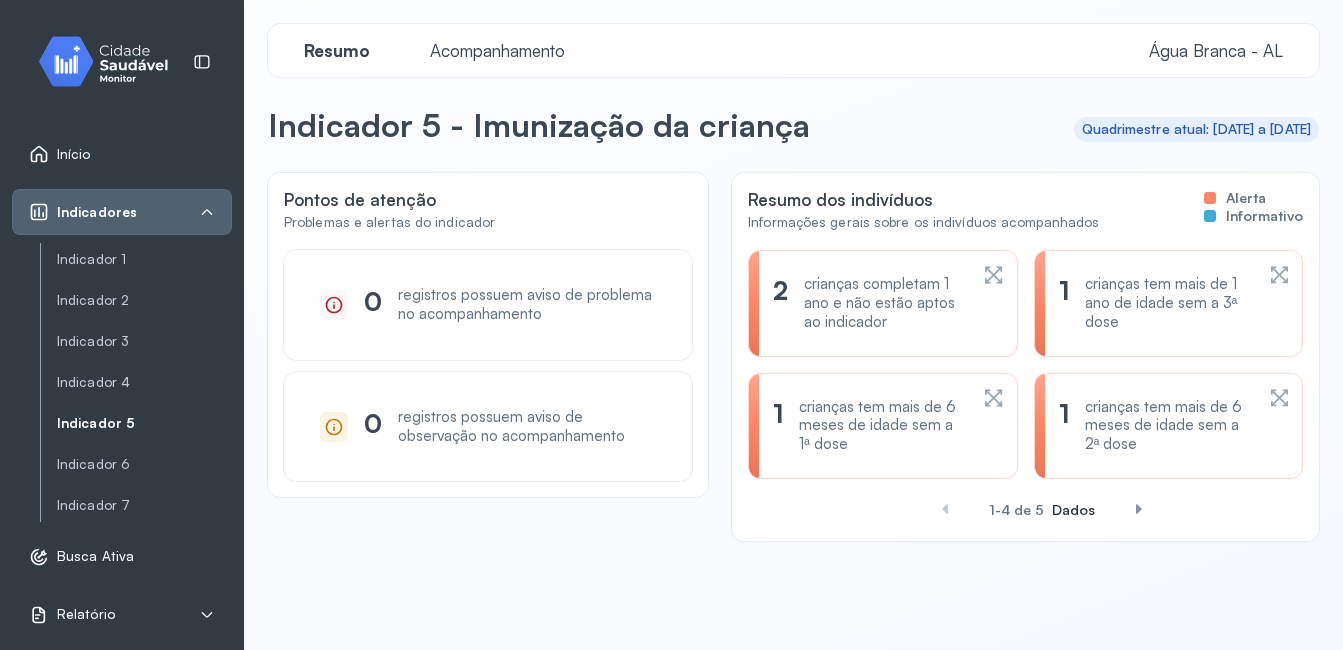 click on "crianças tem mais de 1 ano de idade sem a 3ª dose" at bounding box center (1169, 303) 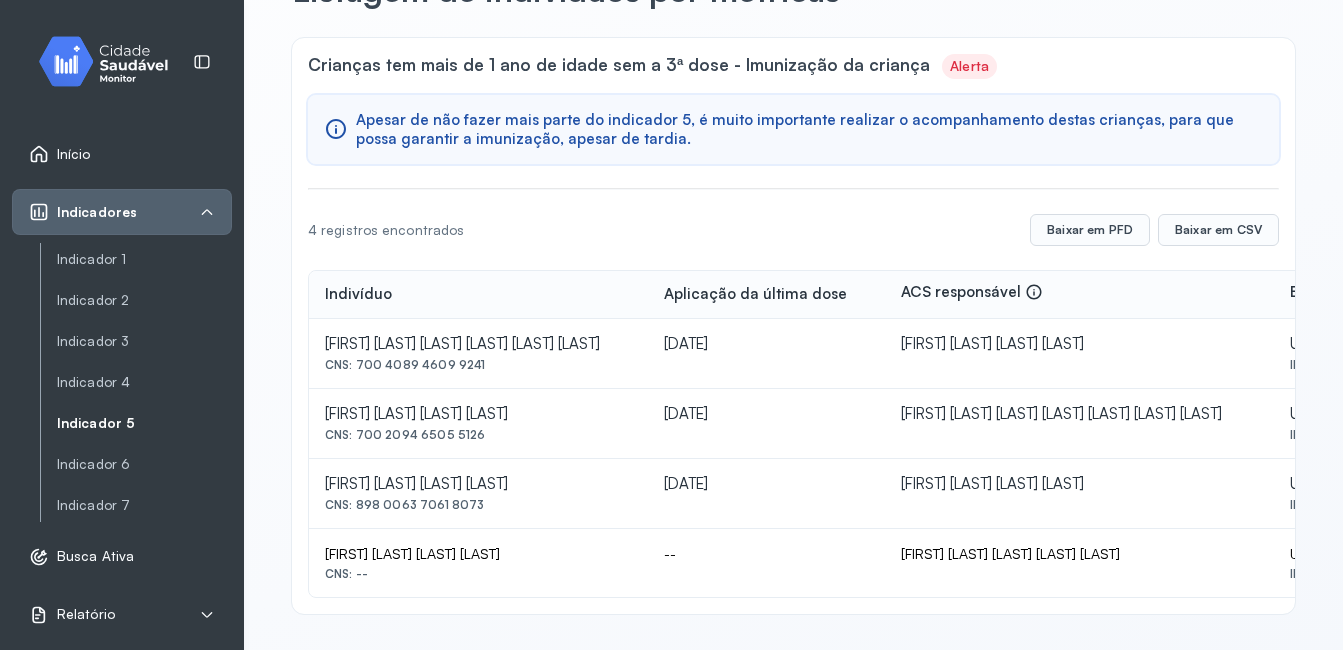 scroll, scrollTop: 0, scrollLeft: 0, axis: both 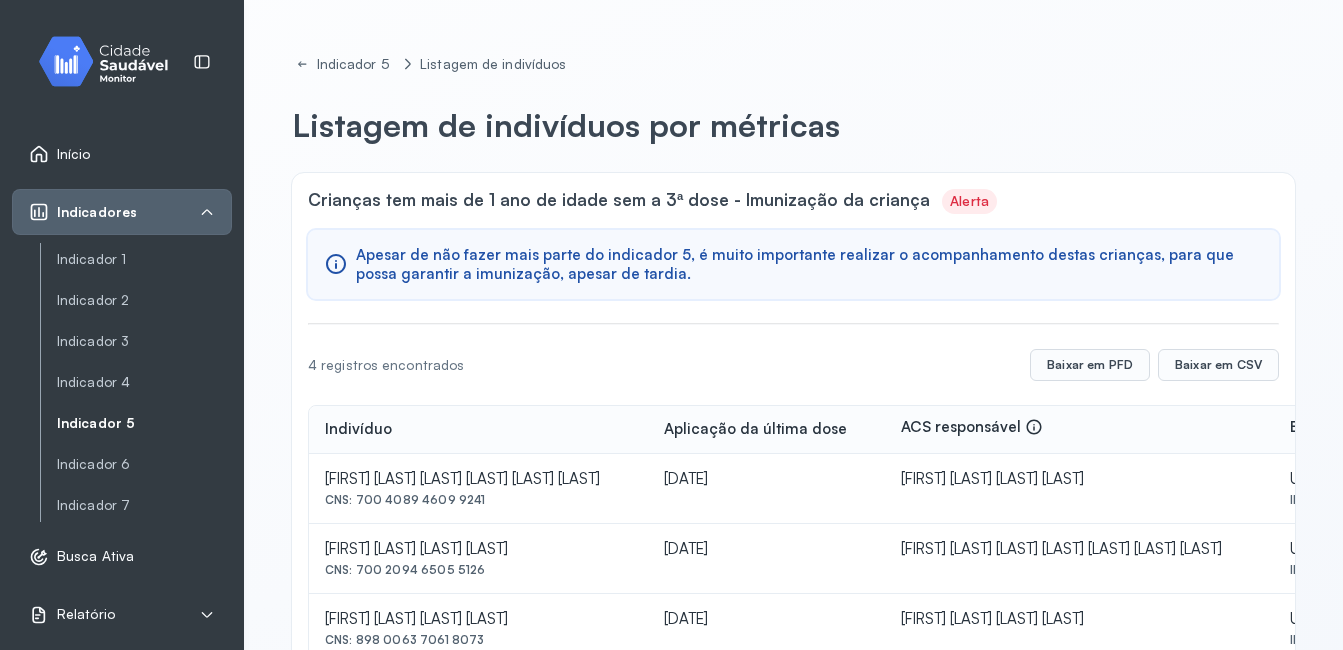 click on "Indicador 5" at bounding box center (144, 423) 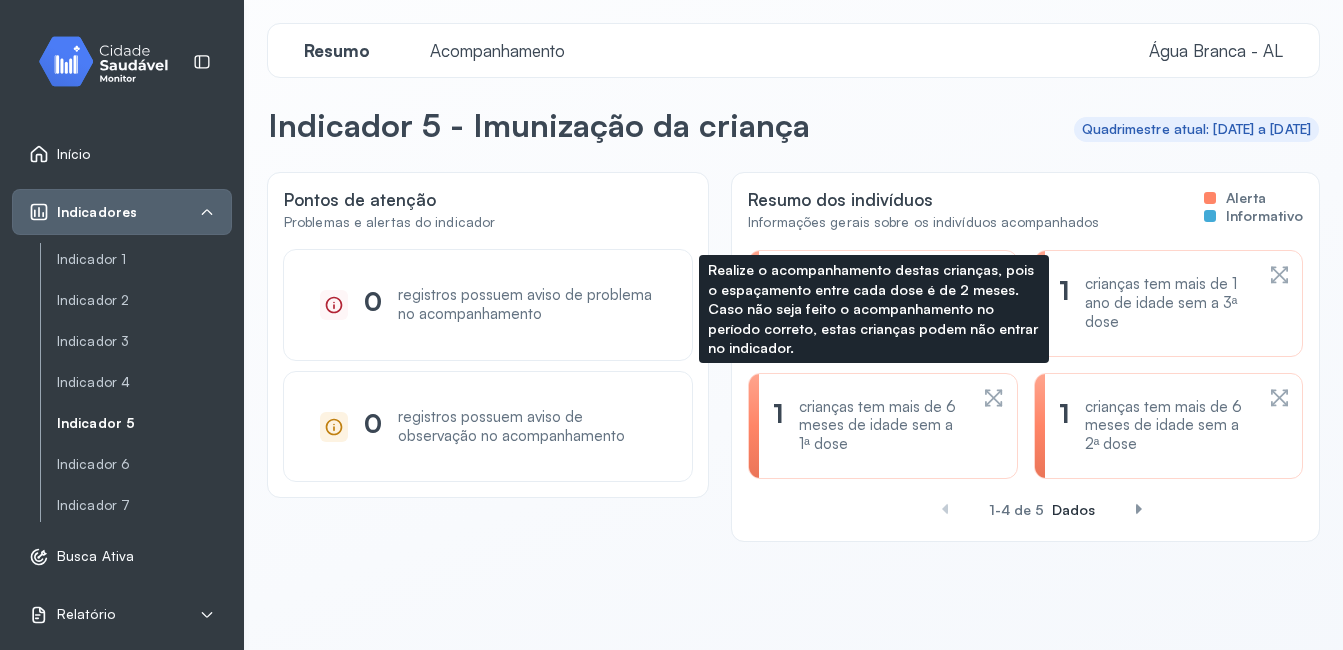 click on "crianças tem mais de 6 meses de idade sem a 1ª dose" at bounding box center (883, 426) 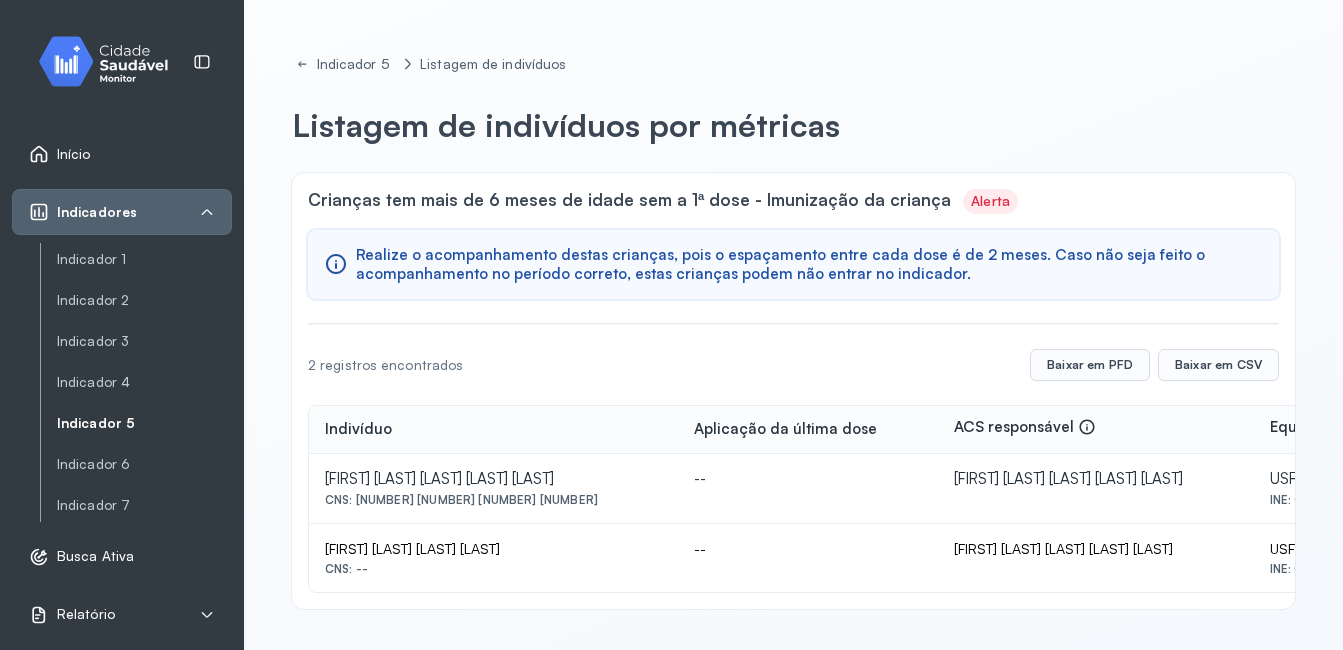 click on "Indicador 5" at bounding box center (144, 423) 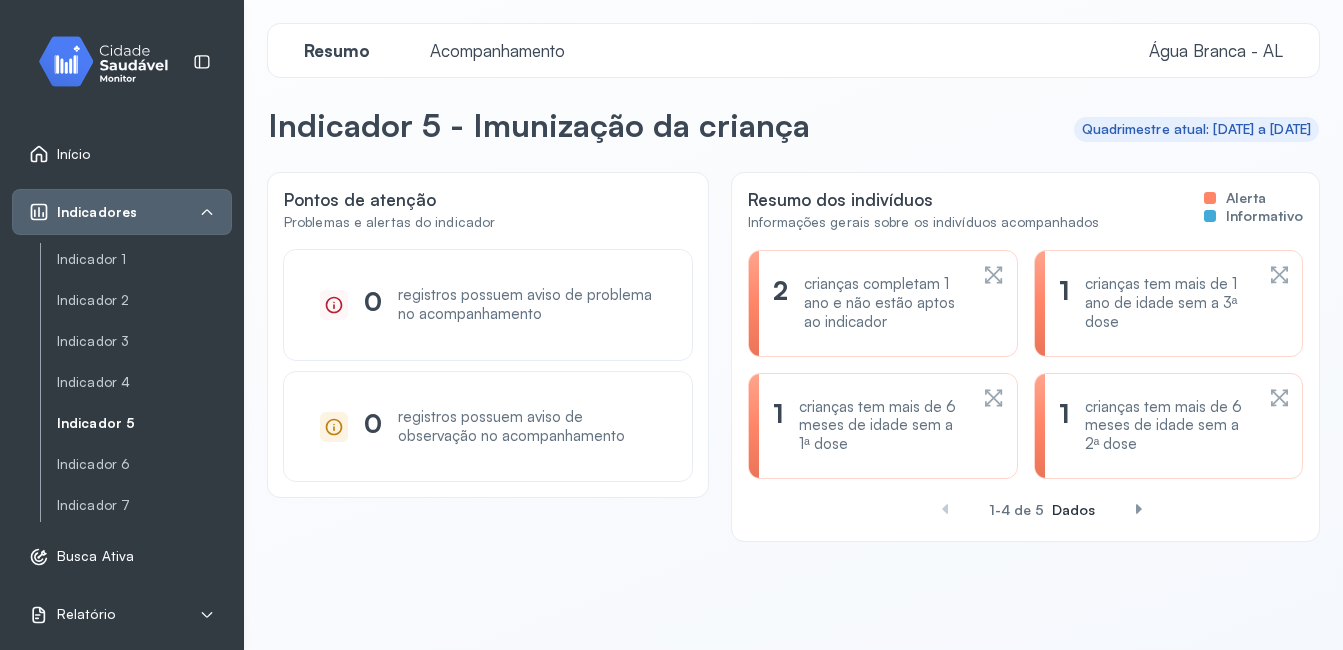 click at bounding box center [1139, 509] 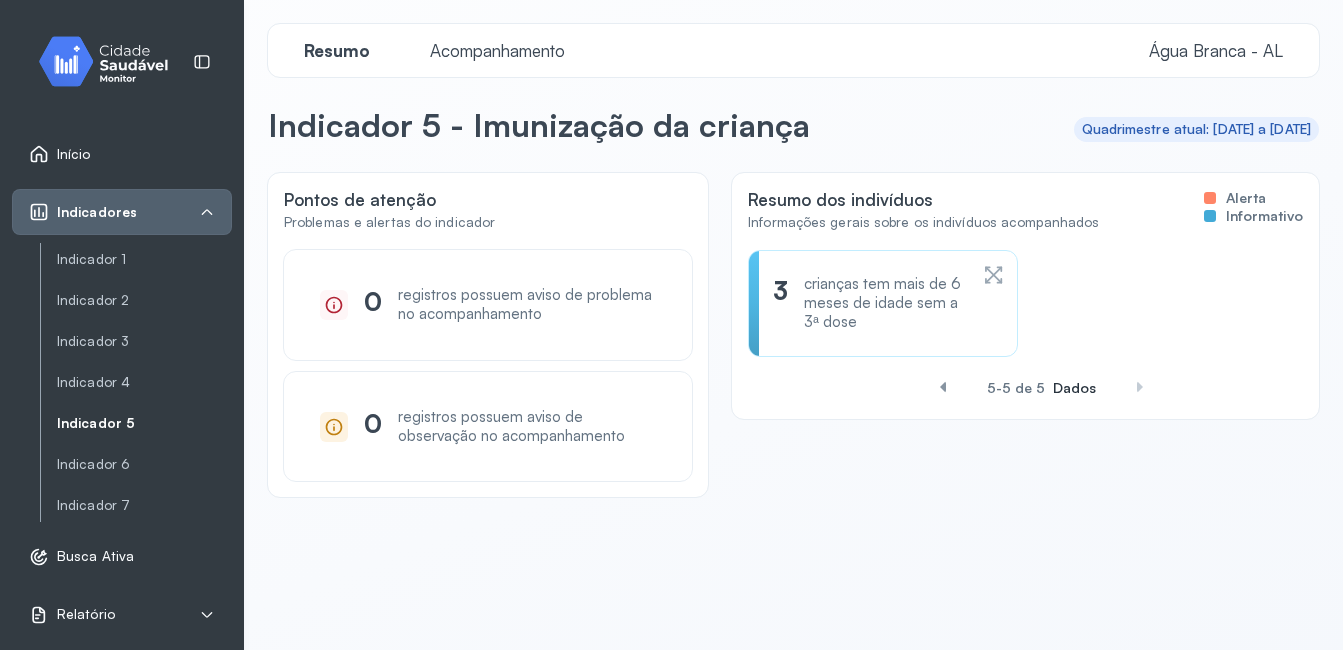 click on "crianças tem mais de 6 meses de idade sem a 3ª dose" at bounding box center [885, 303] 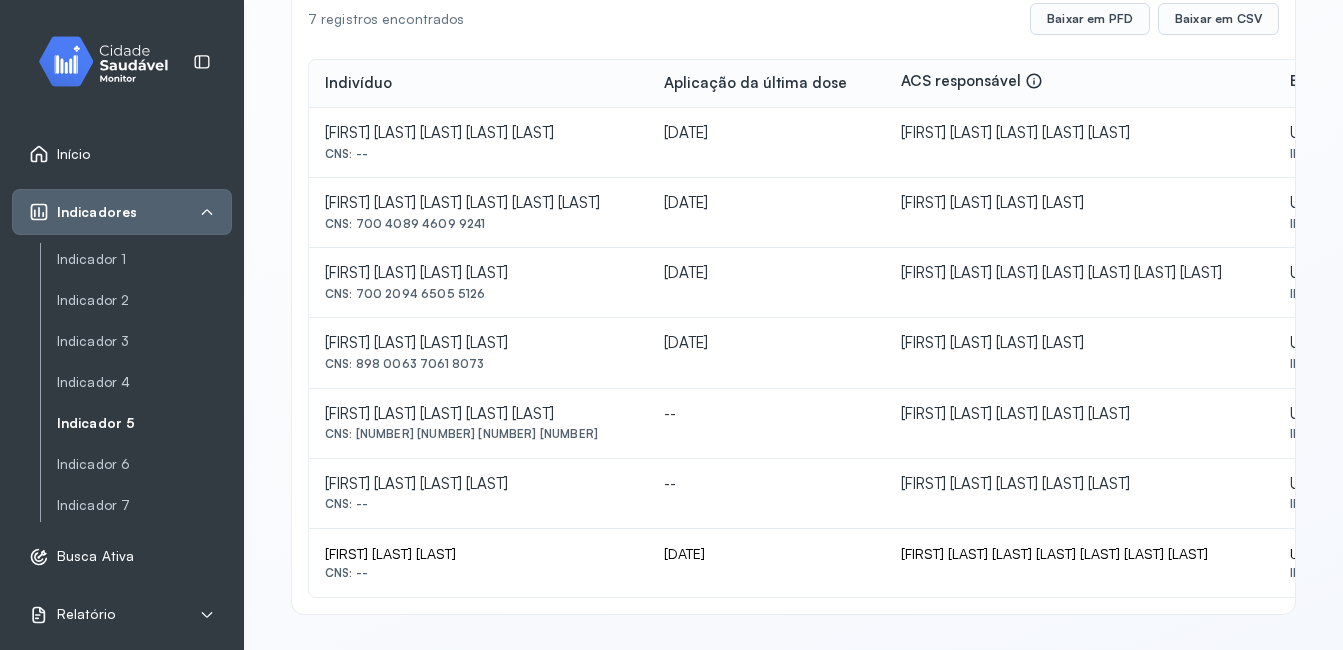 scroll, scrollTop: 0, scrollLeft: 0, axis: both 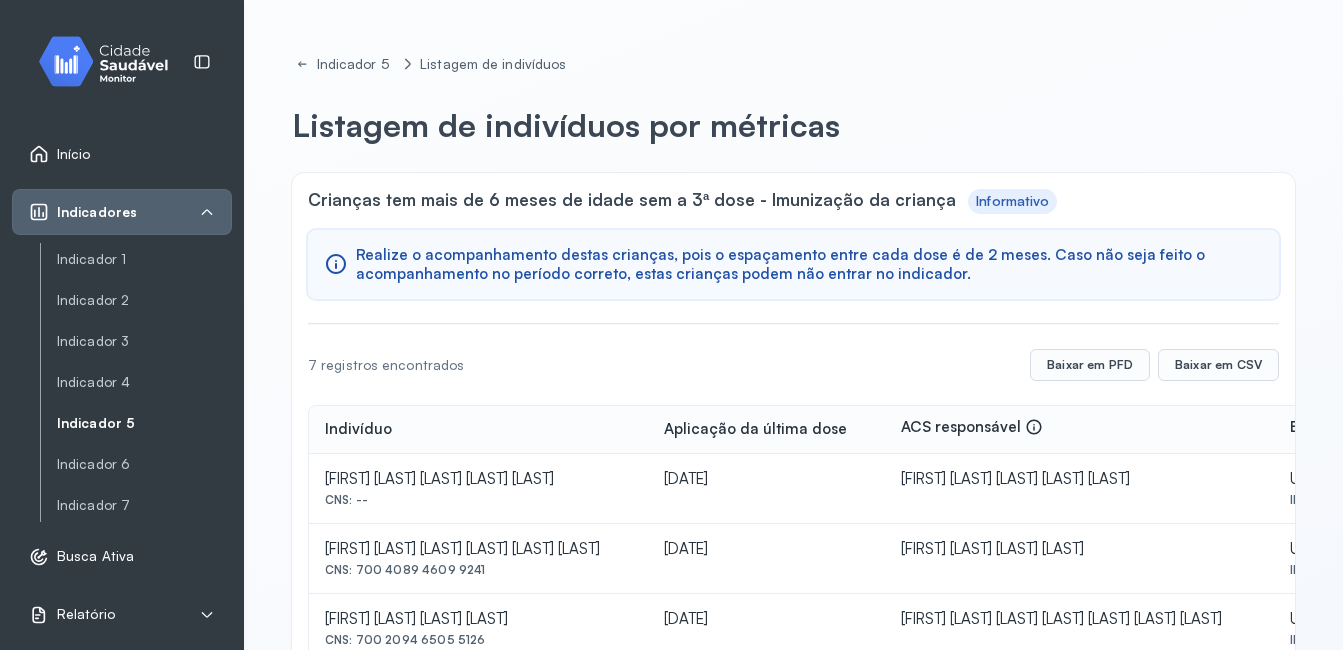 click on "Indicador 5" at bounding box center (144, 423) 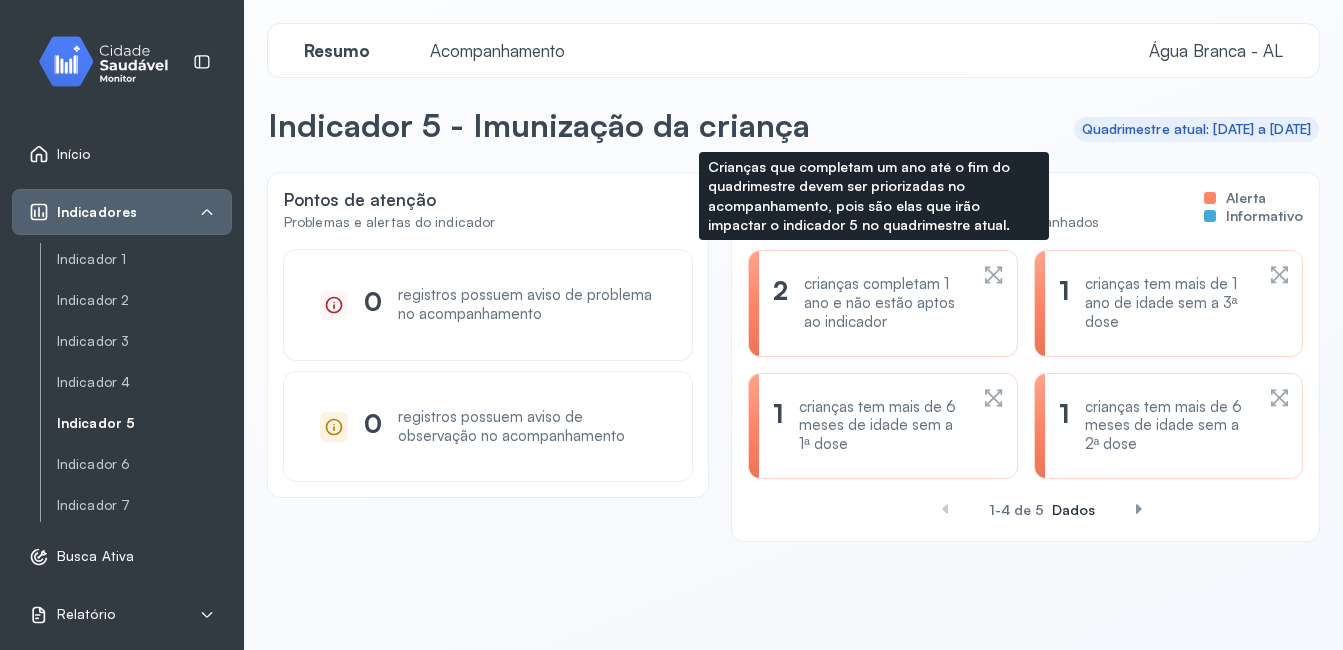 click on "crianças completam 1 ano e não estão aptos ao indicador" at bounding box center [885, 303] 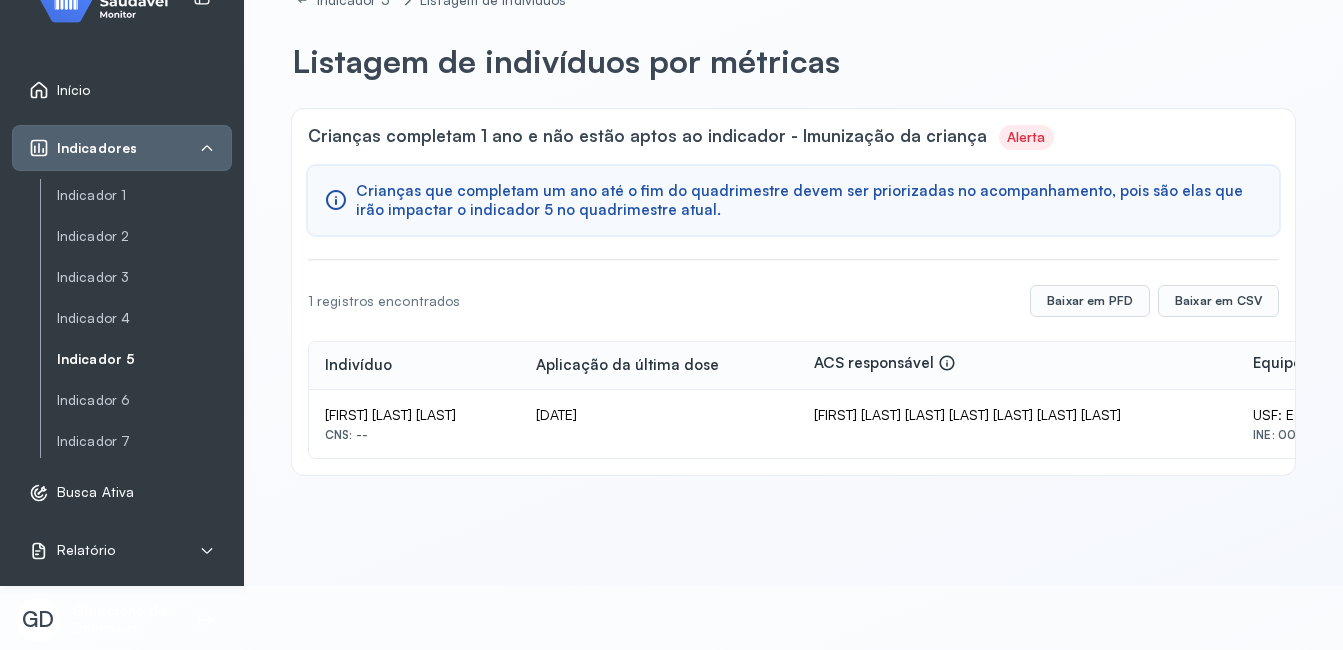 scroll, scrollTop: 0, scrollLeft: 0, axis: both 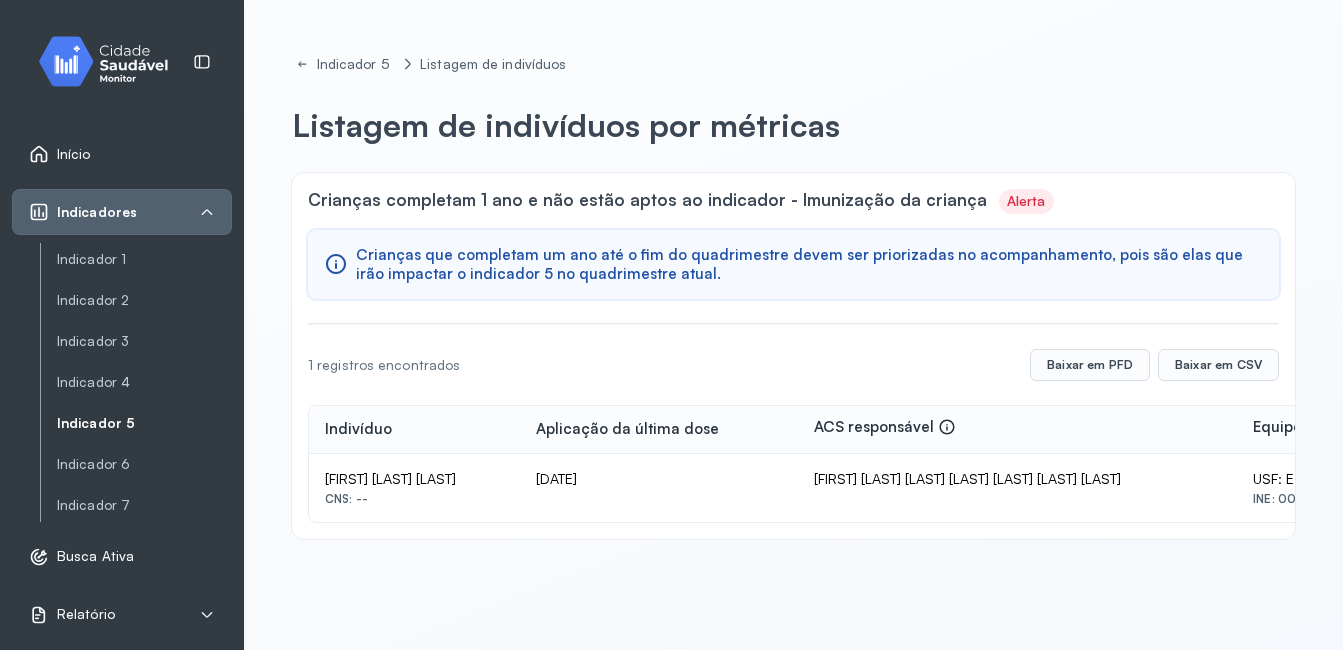 click on "Indicador 5" at bounding box center [144, 423] 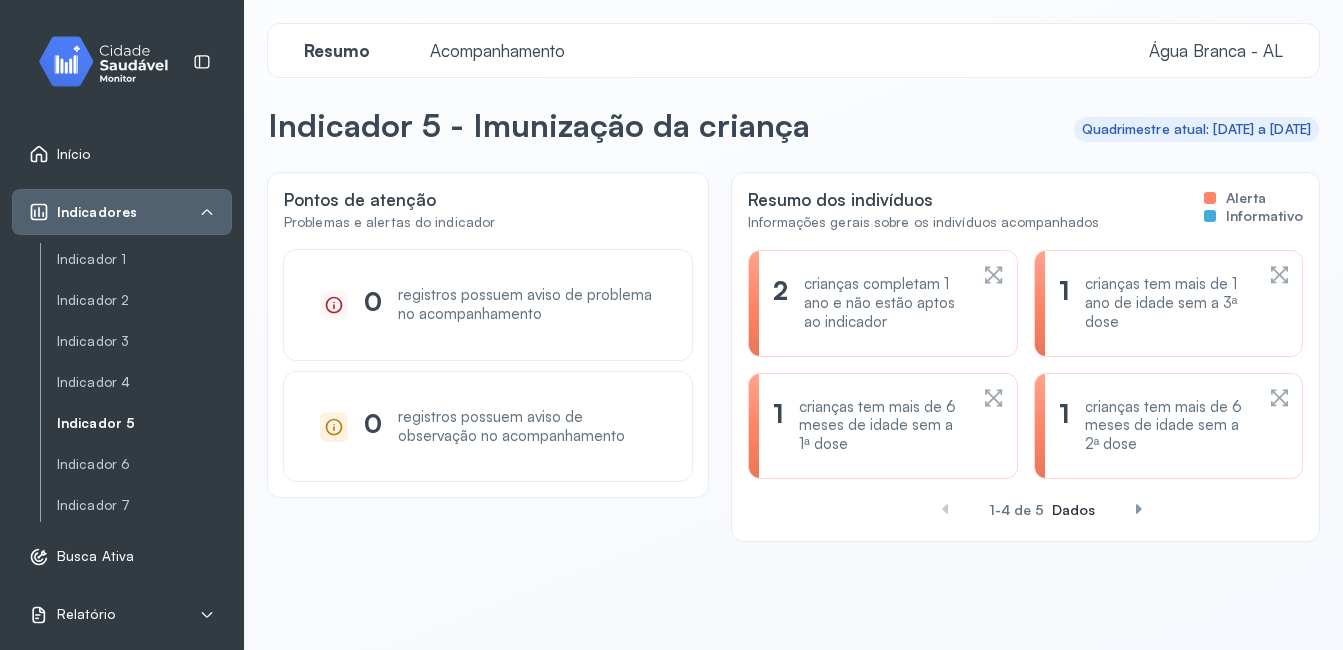 click on "crianças tem mais de 6 meses de idade sem a 1ª dose" at bounding box center [883, 426] 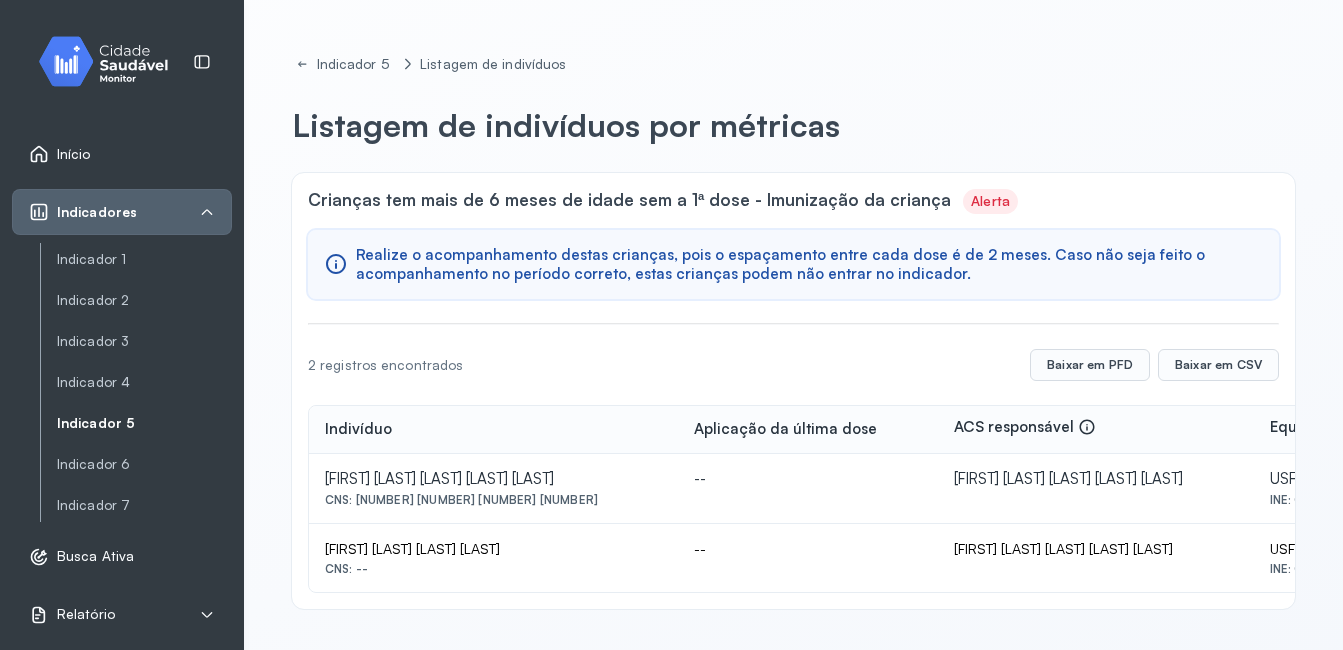 scroll, scrollTop: 64, scrollLeft: 0, axis: vertical 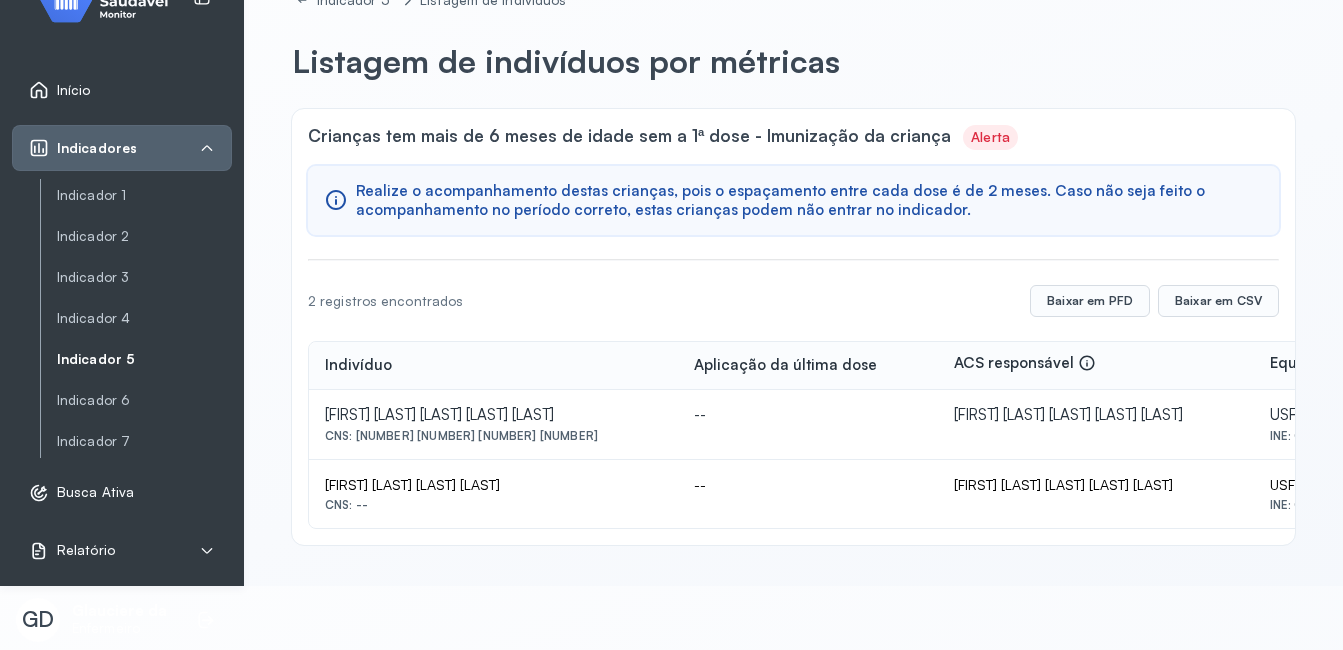 click on "Indicador 5" at bounding box center [144, 359] 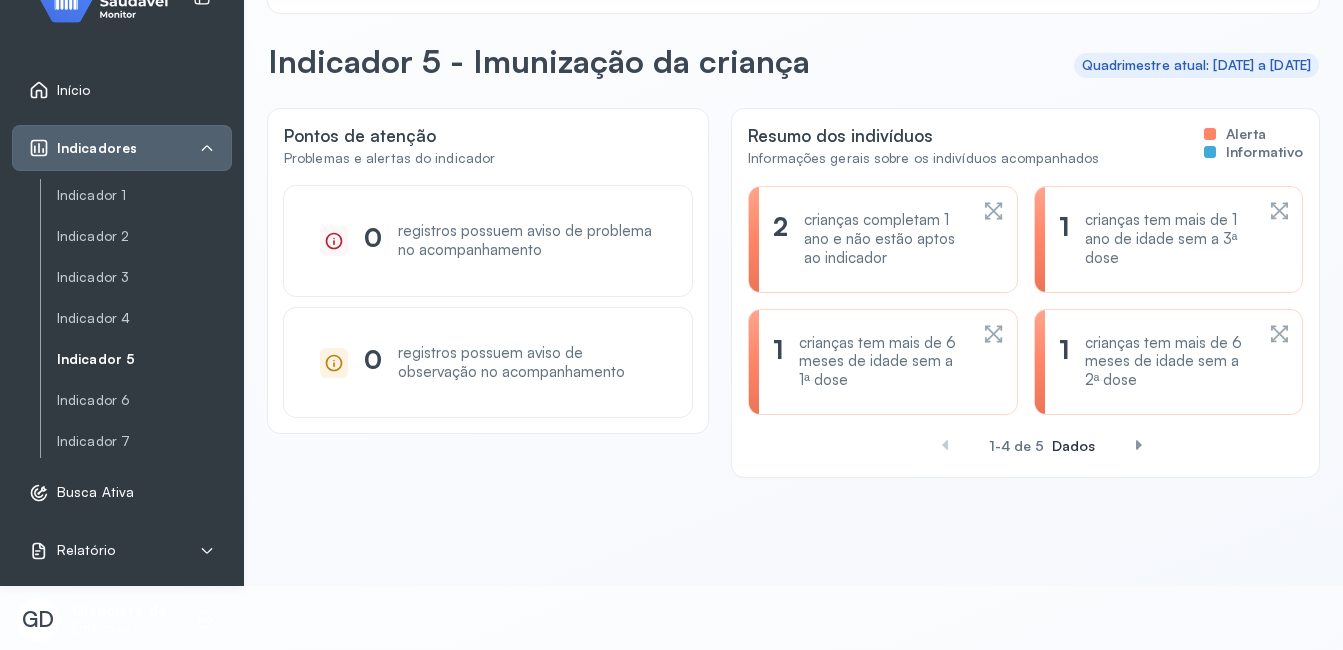 click on "crianças tem mais de 1 ano de idade sem a 3ª dose" at bounding box center (1169, 239) 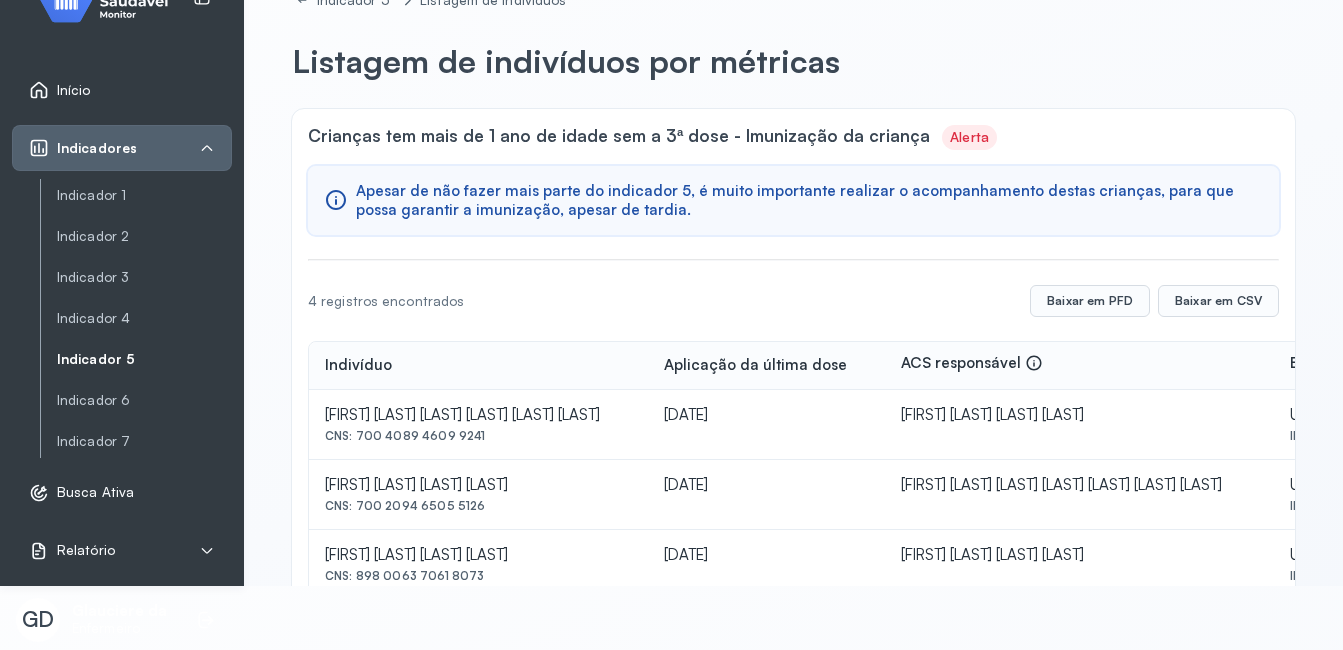 click on "Indicador 5" at bounding box center (144, 359) 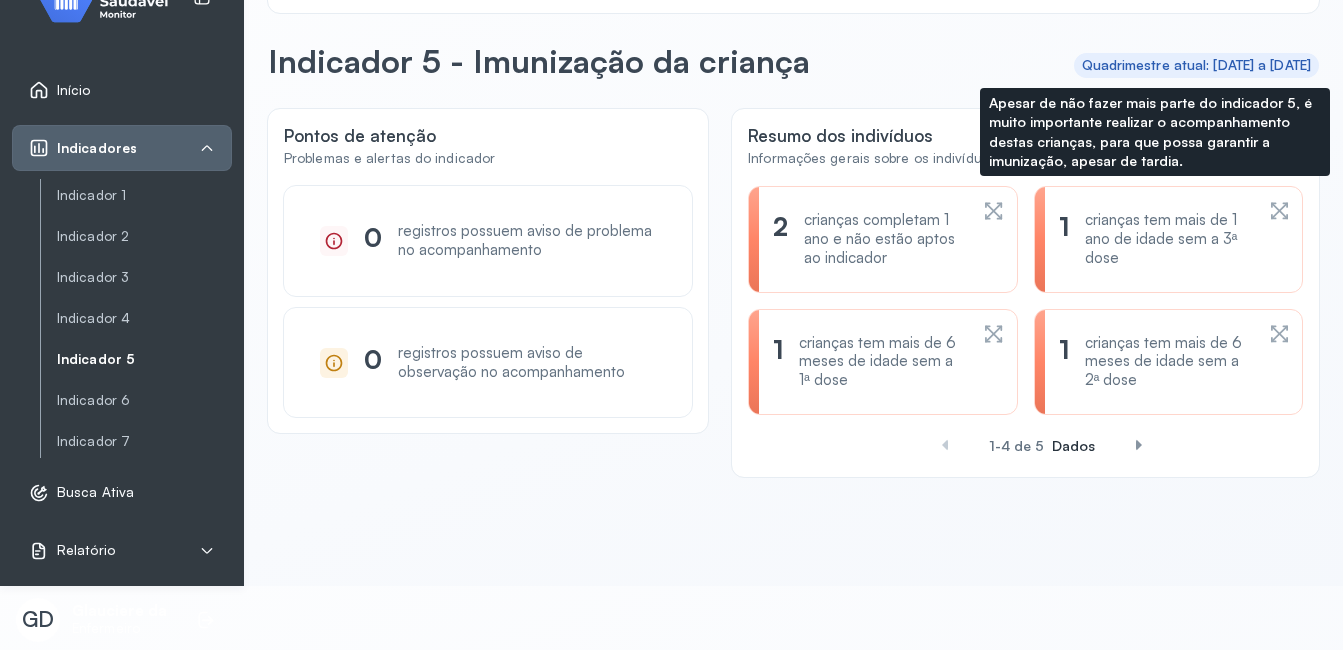scroll, scrollTop: 0, scrollLeft: 0, axis: both 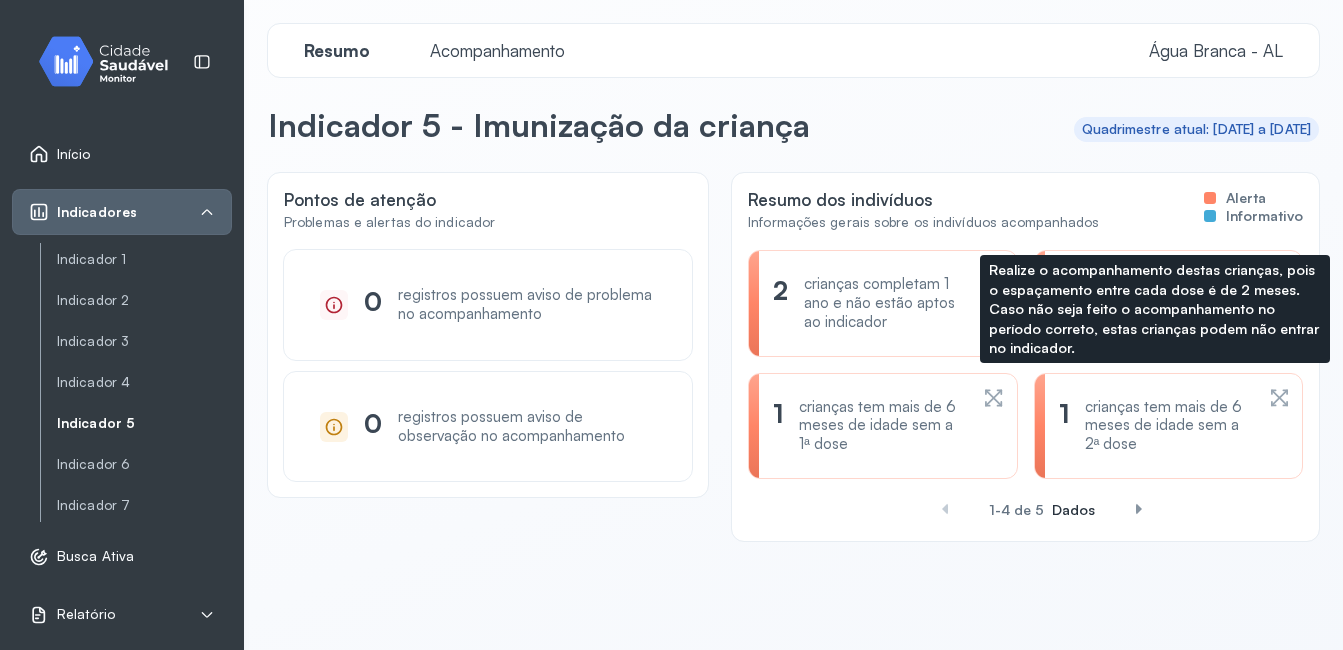 click on "crianças tem mais de 6 meses de idade sem a 2ª dose" at bounding box center [1169, 426] 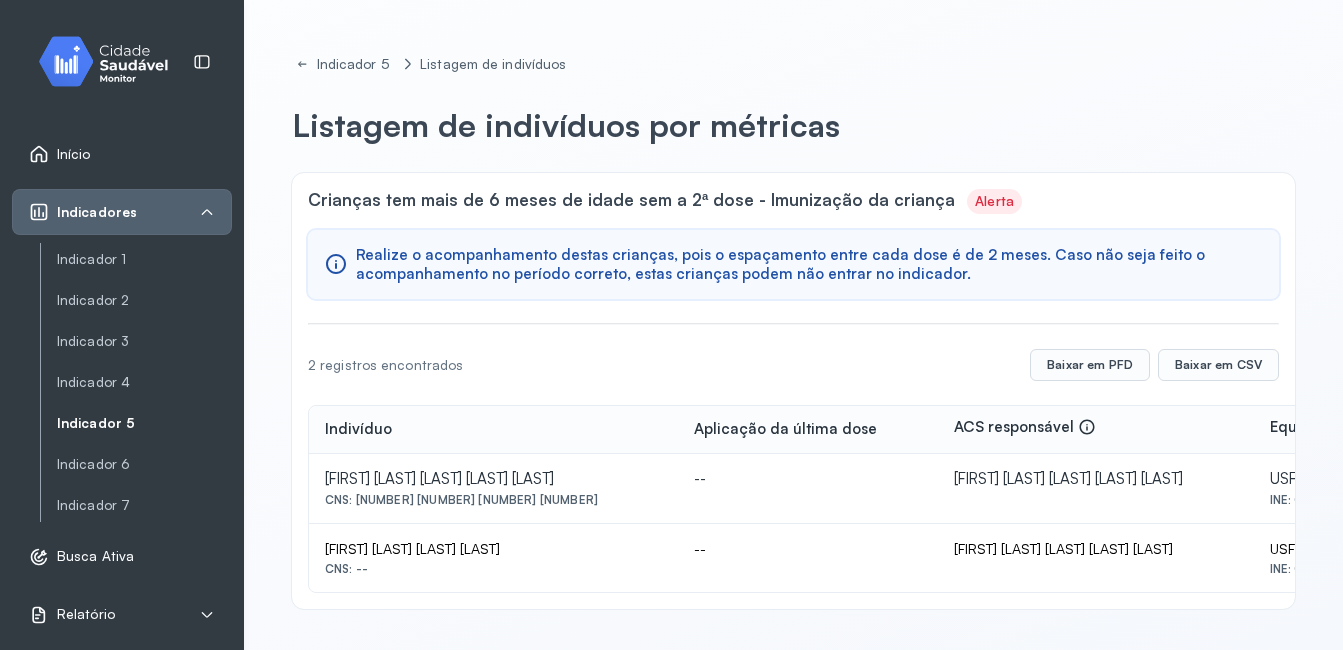 scroll, scrollTop: 64, scrollLeft: 0, axis: vertical 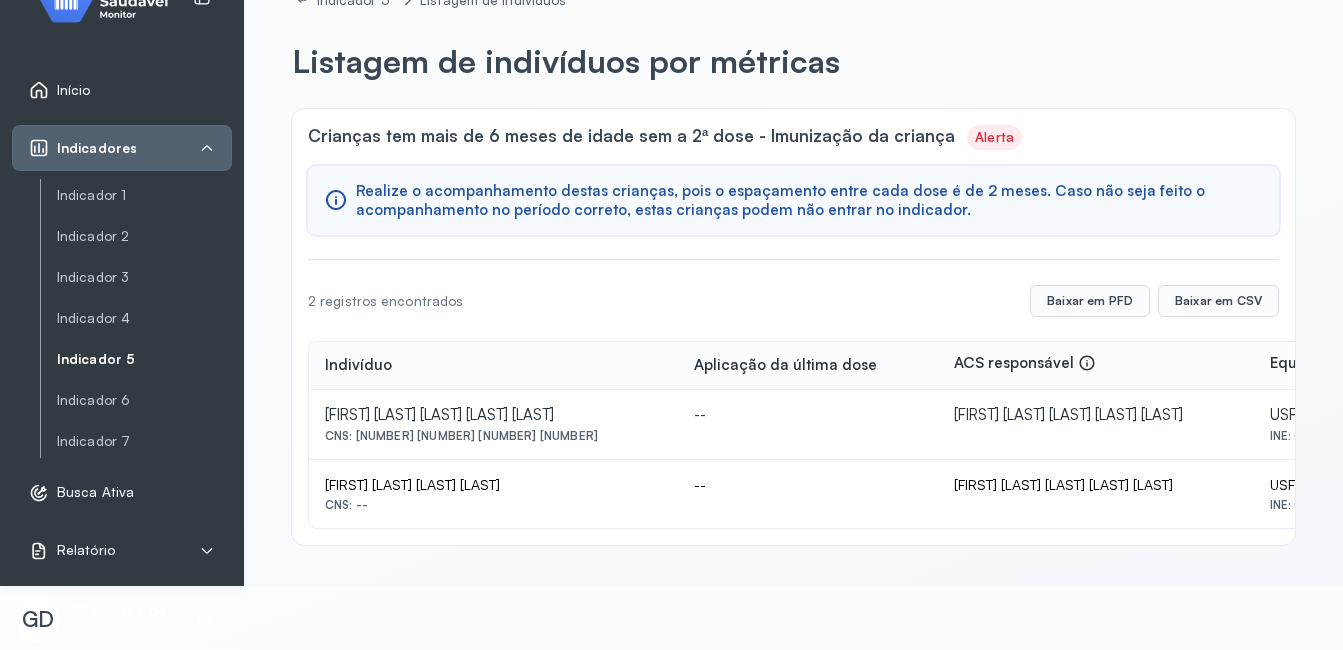 drag, startPoint x: 323, startPoint y: 482, endPoint x: 544, endPoint y: 487, distance: 221.05655 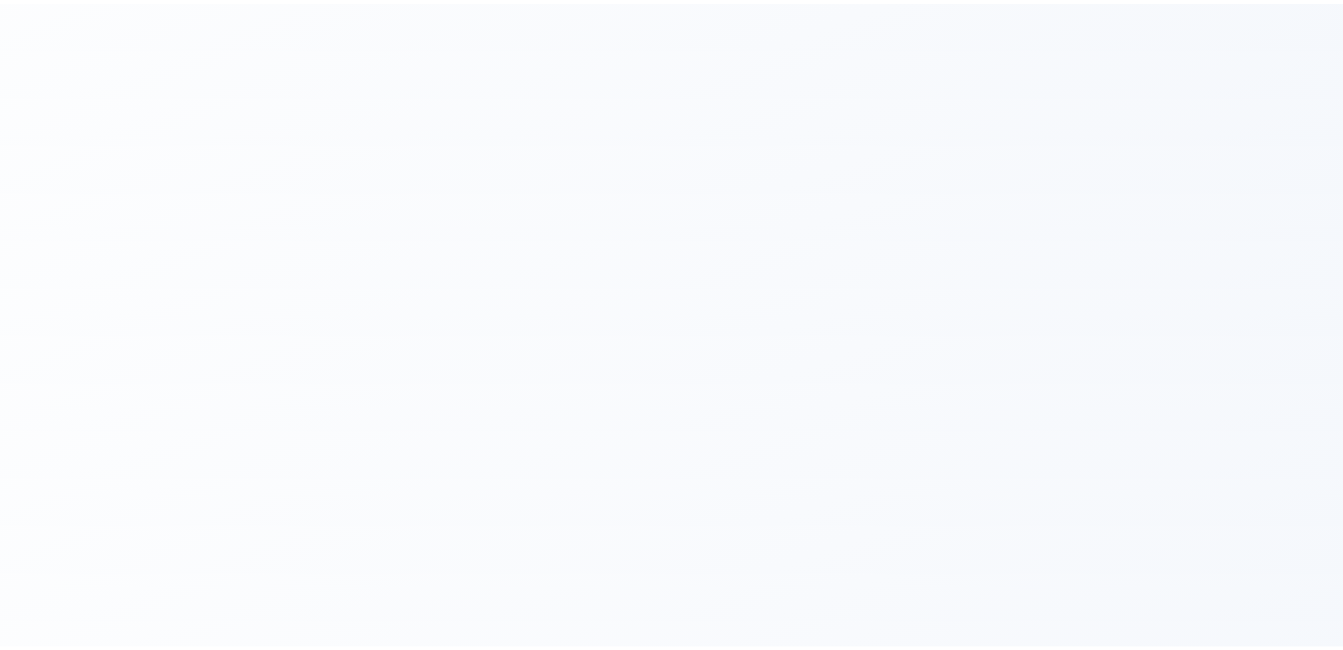 scroll, scrollTop: 0, scrollLeft: 0, axis: both 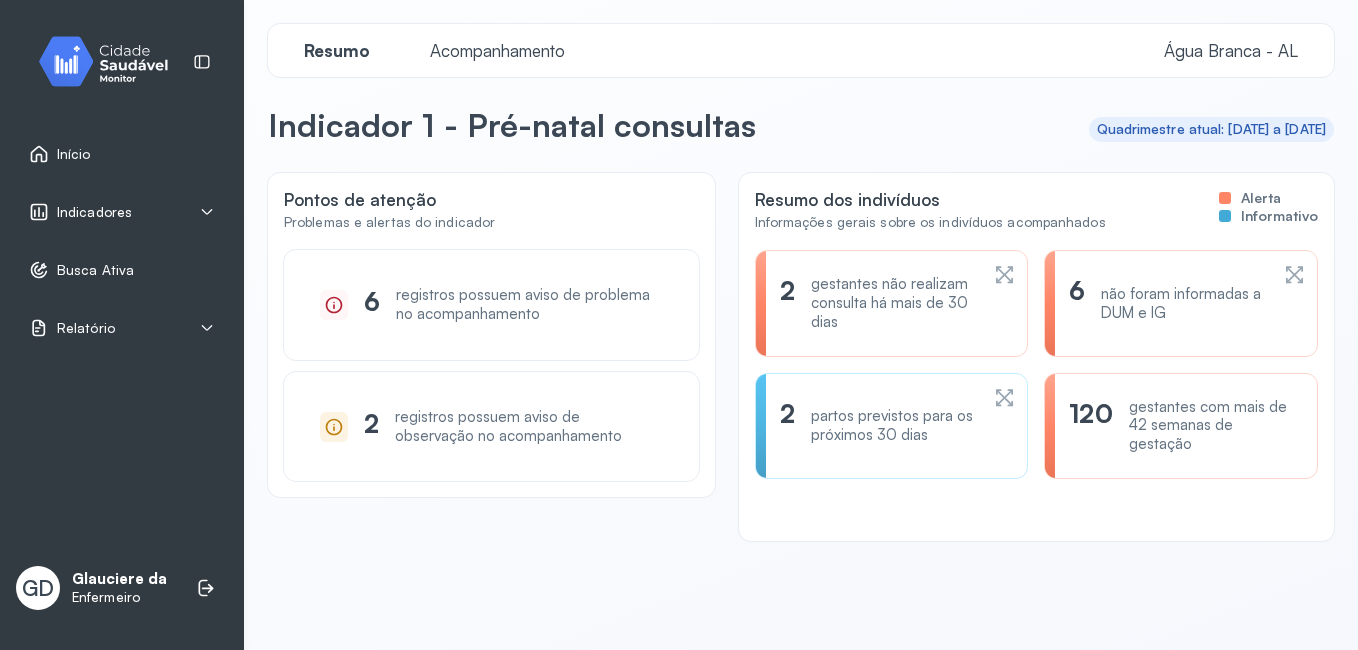 click on "Indicadores" at bounding box center (122, 212) 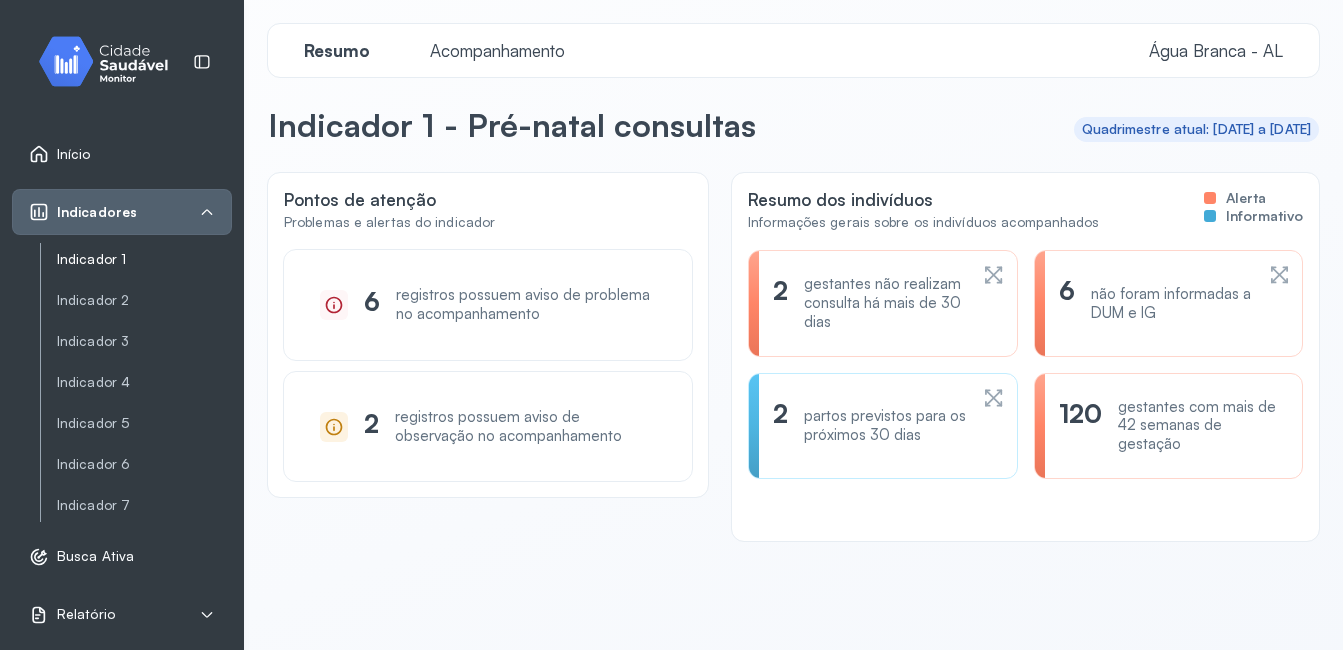 click on "Indicador 1" at bounding box center (144, 259) 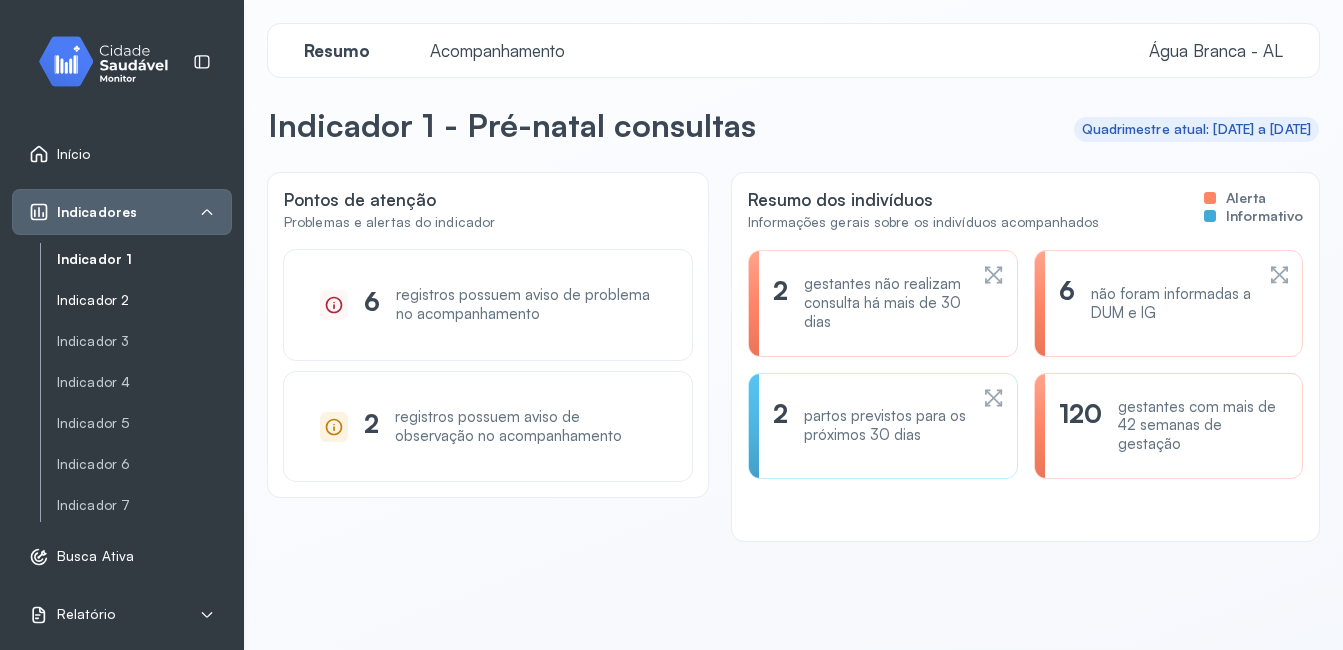 click on "Indicador 2" at bounding box center [144, 300] 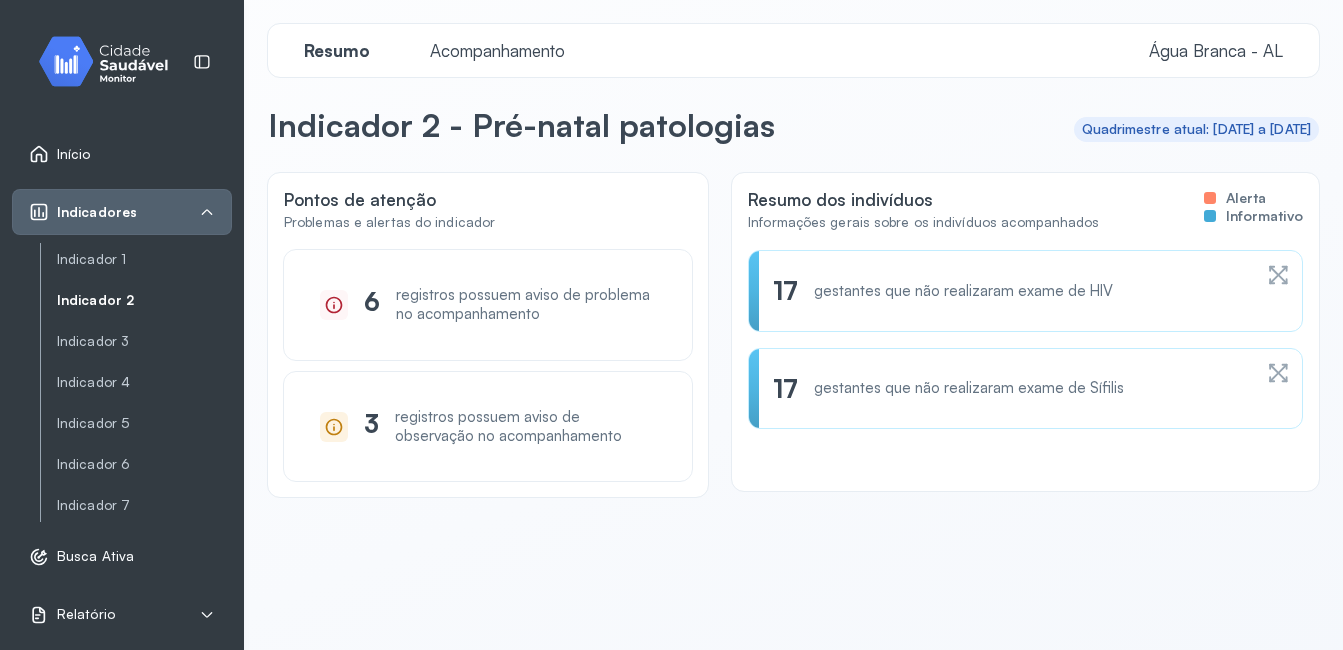 click on "Indicador 2" at bounding box center (144, 300) 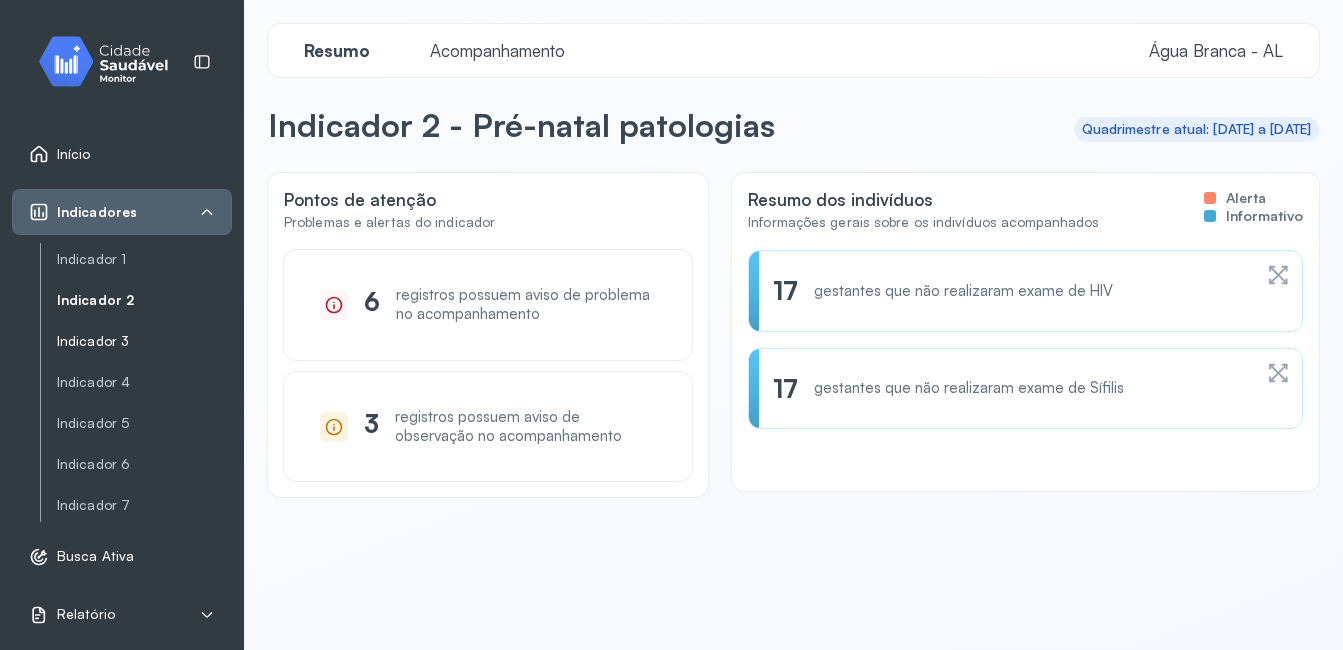 click on "Indicador 3" at bounding box center (144, 341) 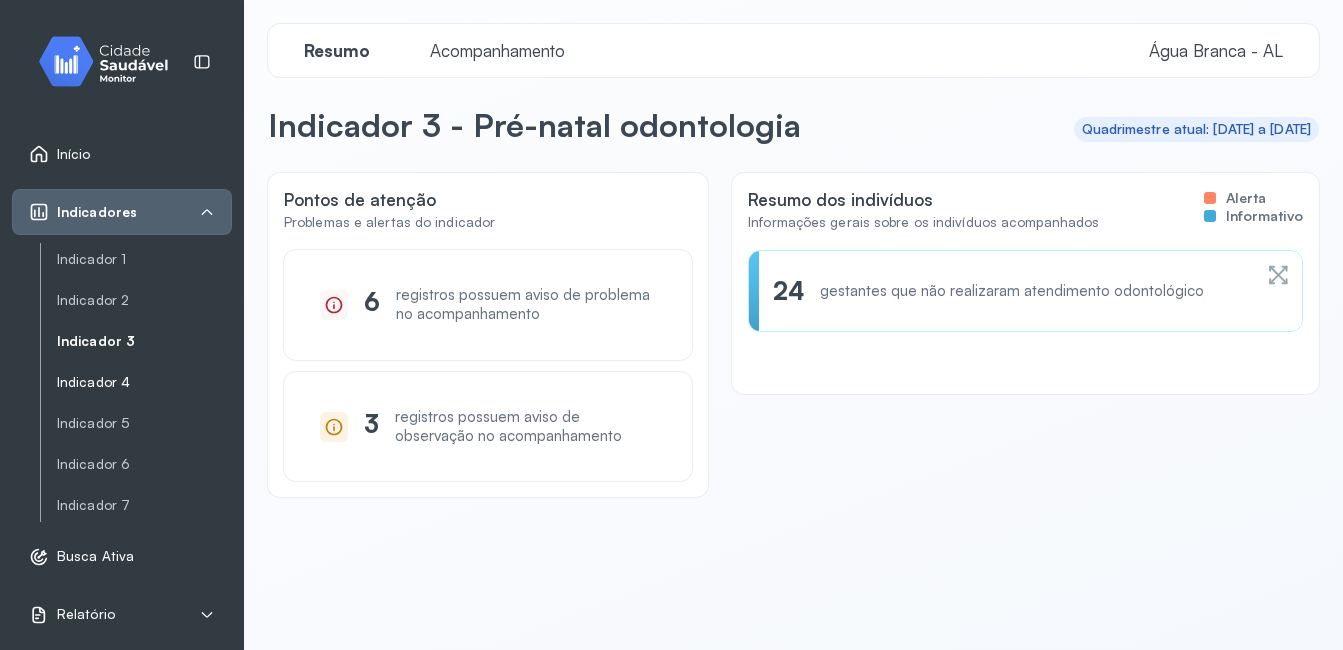 click on "Indicador 4" at bounding box center [144, 382] 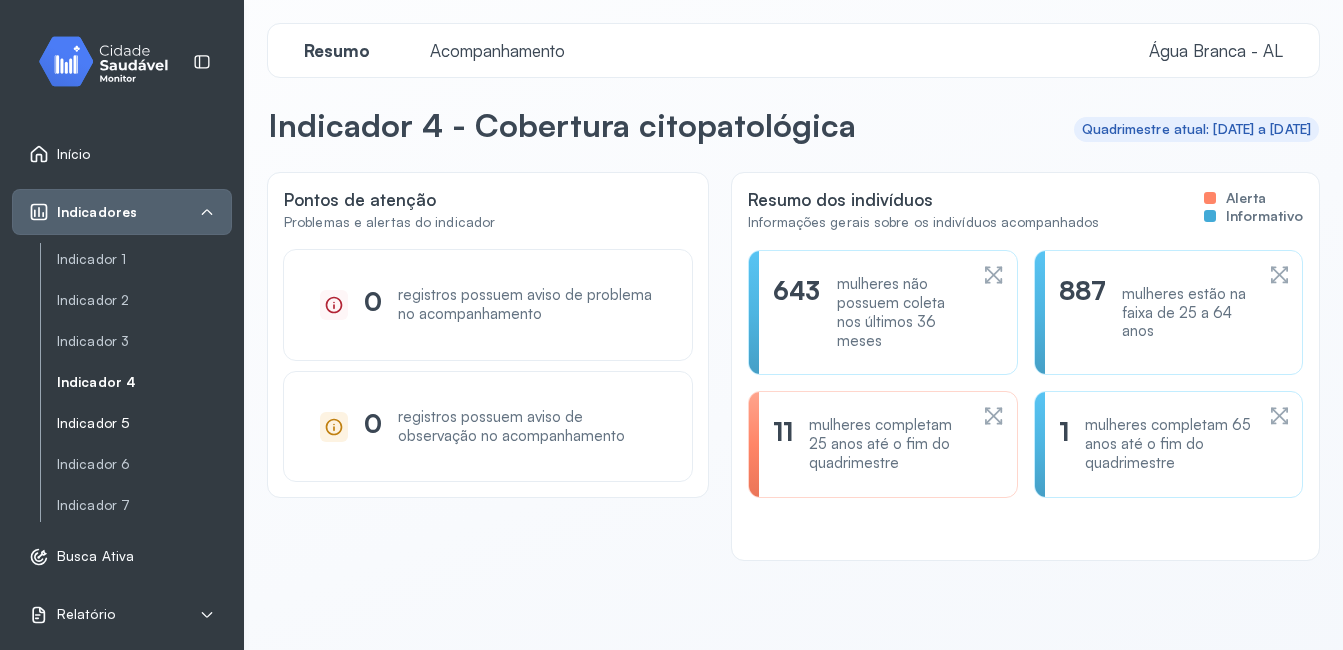 click on "Indicador 5" at bounding box center (144, 423) 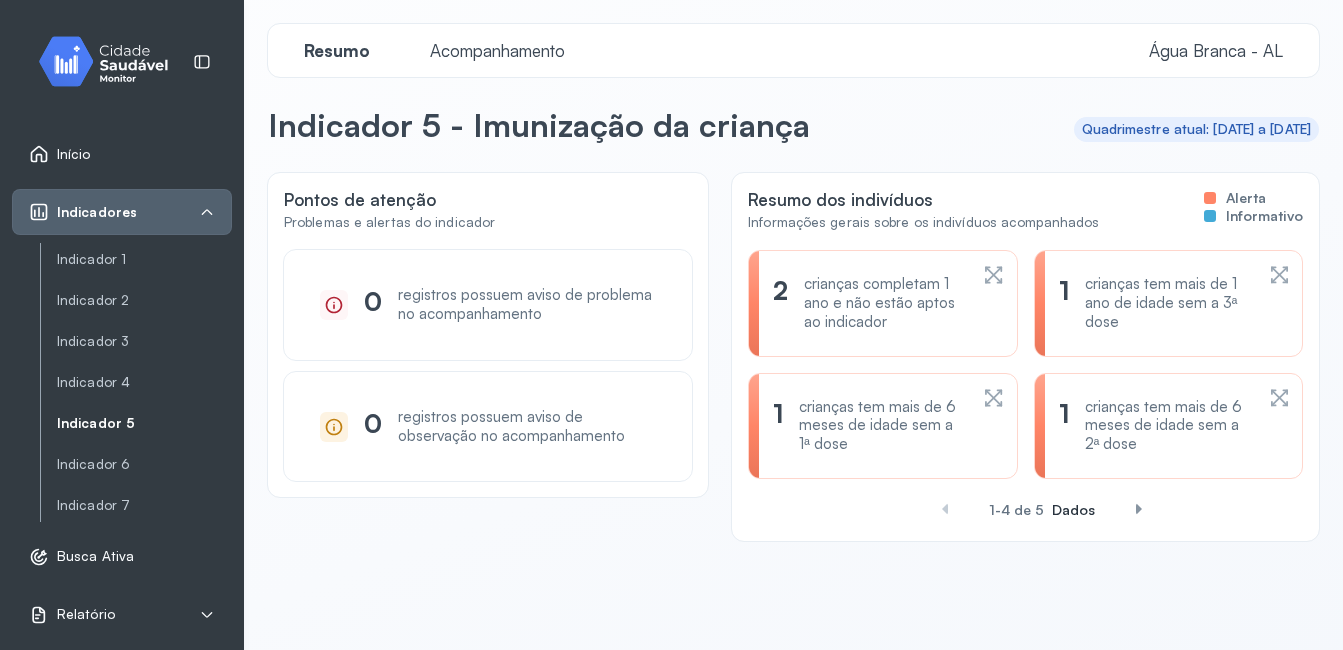 click at bounding box center [1139, 509] 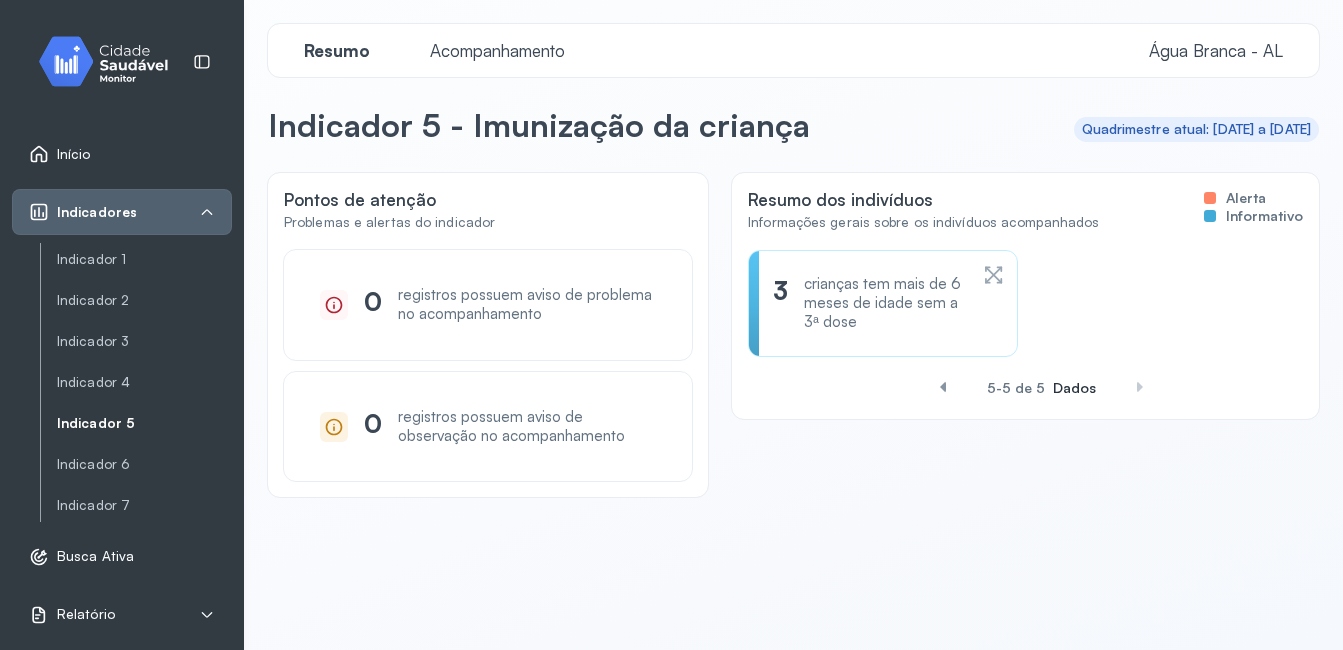 click at bounding box center [943, 387] 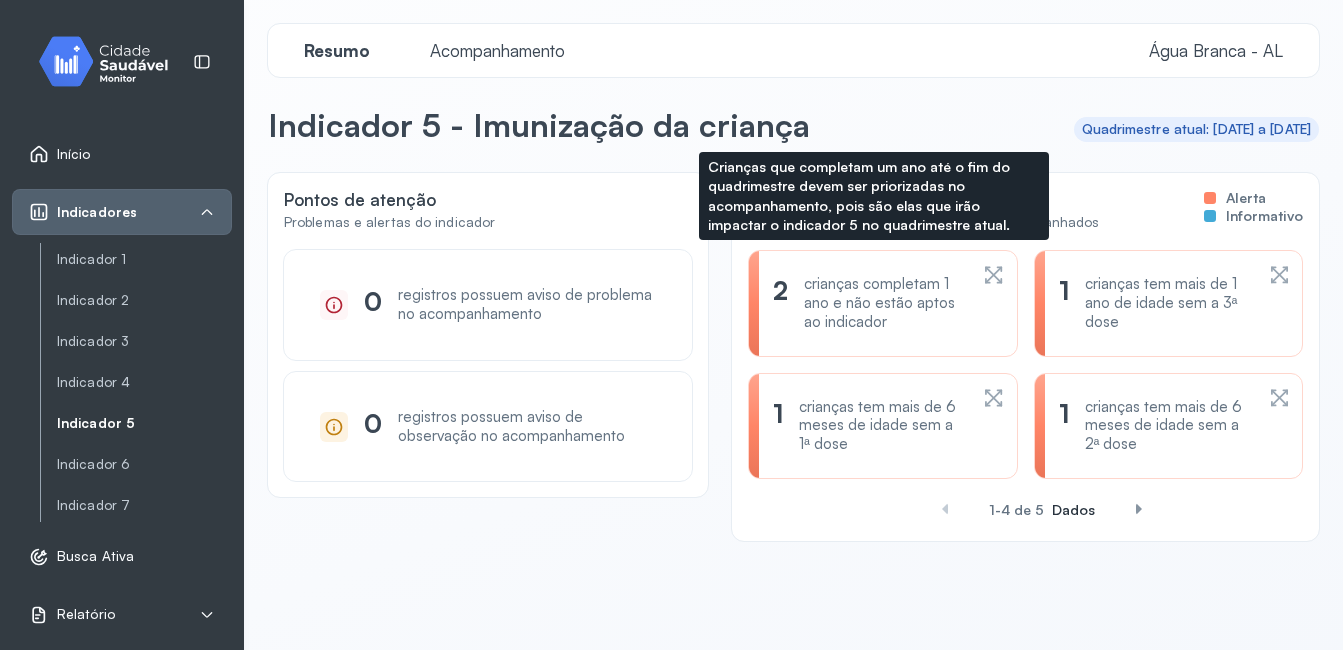click on "crianças completam 1 ano e não estão aptos ao indicador" at bounding box center (885, 303) 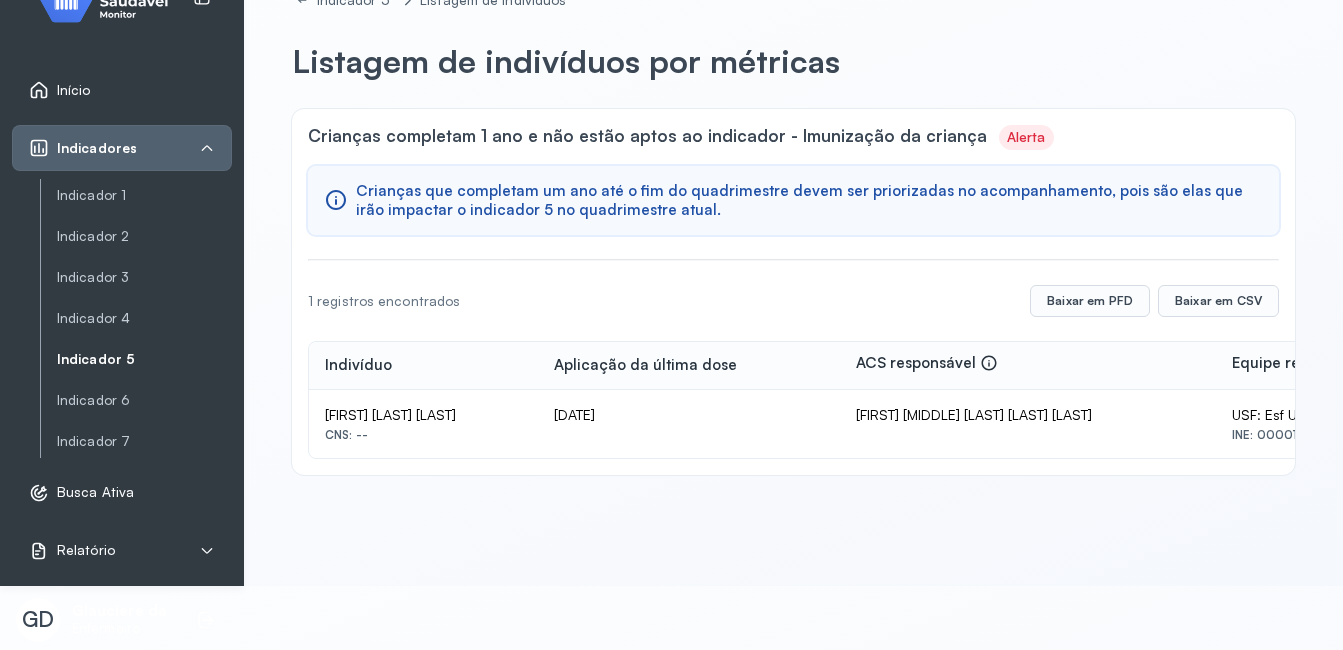 scroll, scrollTop: 0, scrollLeft: 0, axis: both 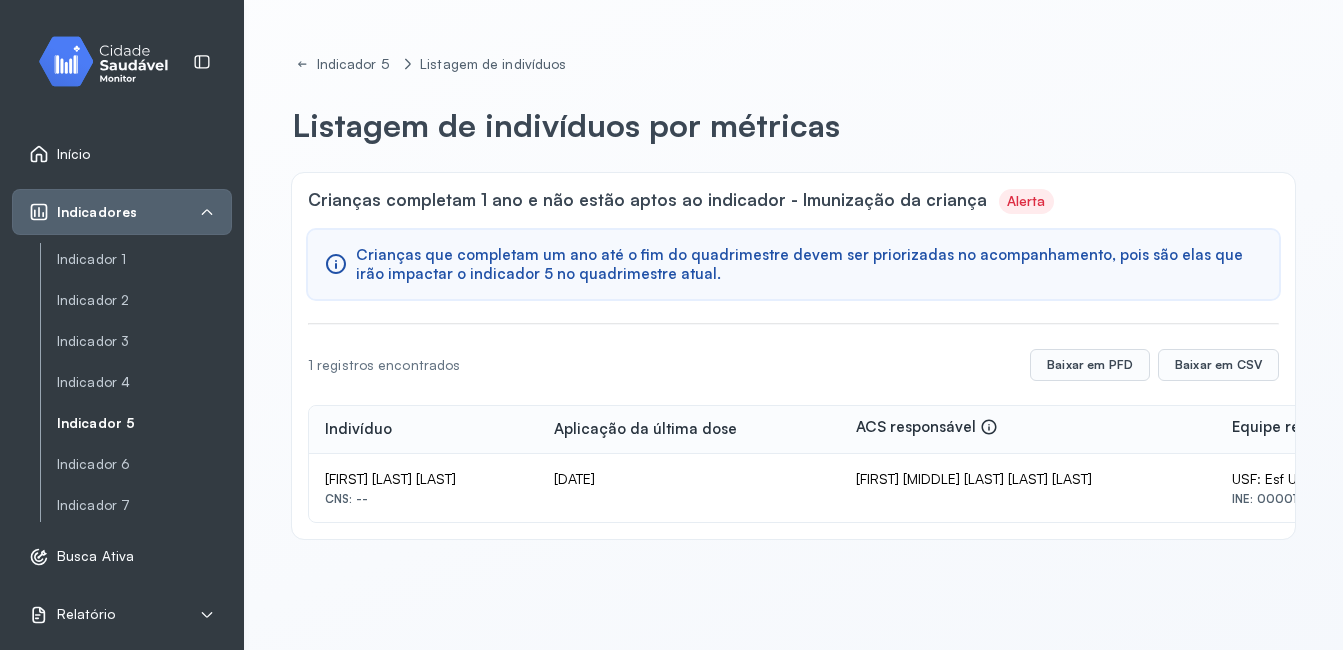 click on "Indicador 5 Listagem de indivíduos Listagem de indivíduos por métricas Crianças completam 1 ano e não estão aptos ao indicador - Imunização da criança Alerta Crianças que completam um ano até o fim do quadrimestre devem ser priorizadas no acompanhamento, pois são elas que irão impactar o indicador 5 no quadrimestre atual. 1 registros encontrados  Baixar em PFD Baixar em CSV Indivíduo Aplicação da última dose ACS responsável  Equipe responsável  Stella Sandes Lima  CNS: -- 07/01/2025 Maria Auxiliadora Da Silva Barros Xavier  USF: Esf Urbano Ii  INE: 0000161624" 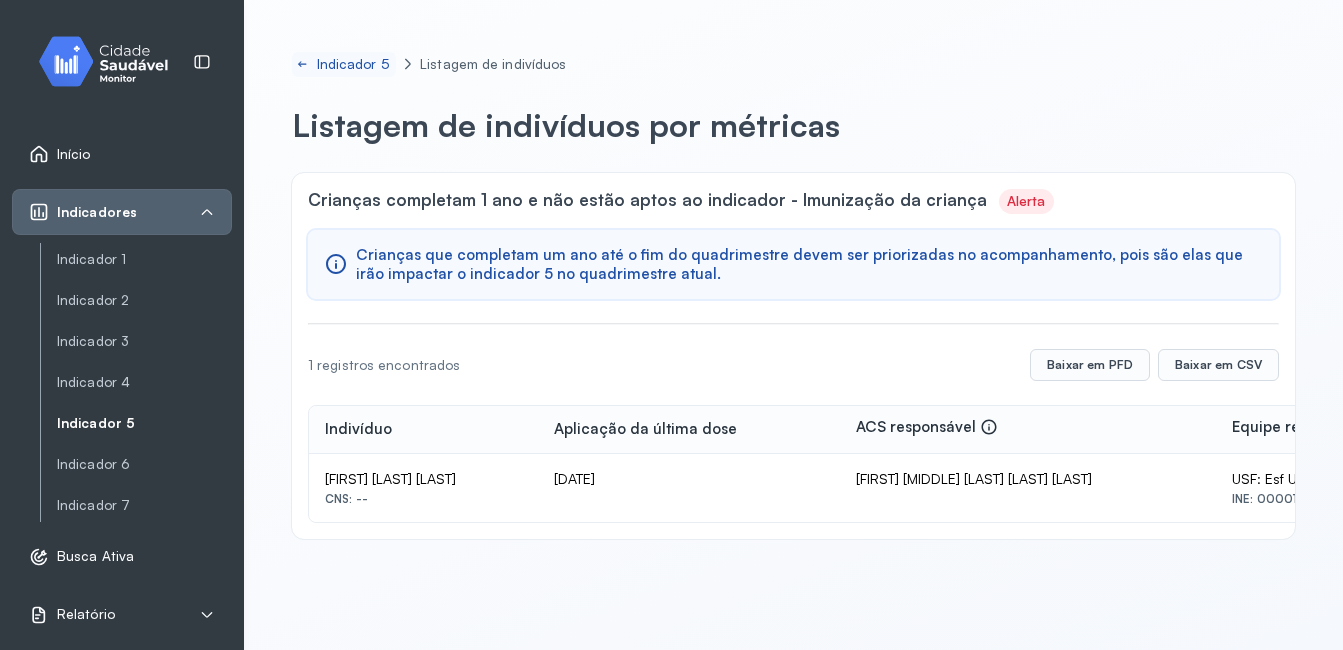 click on "Indicador 5" 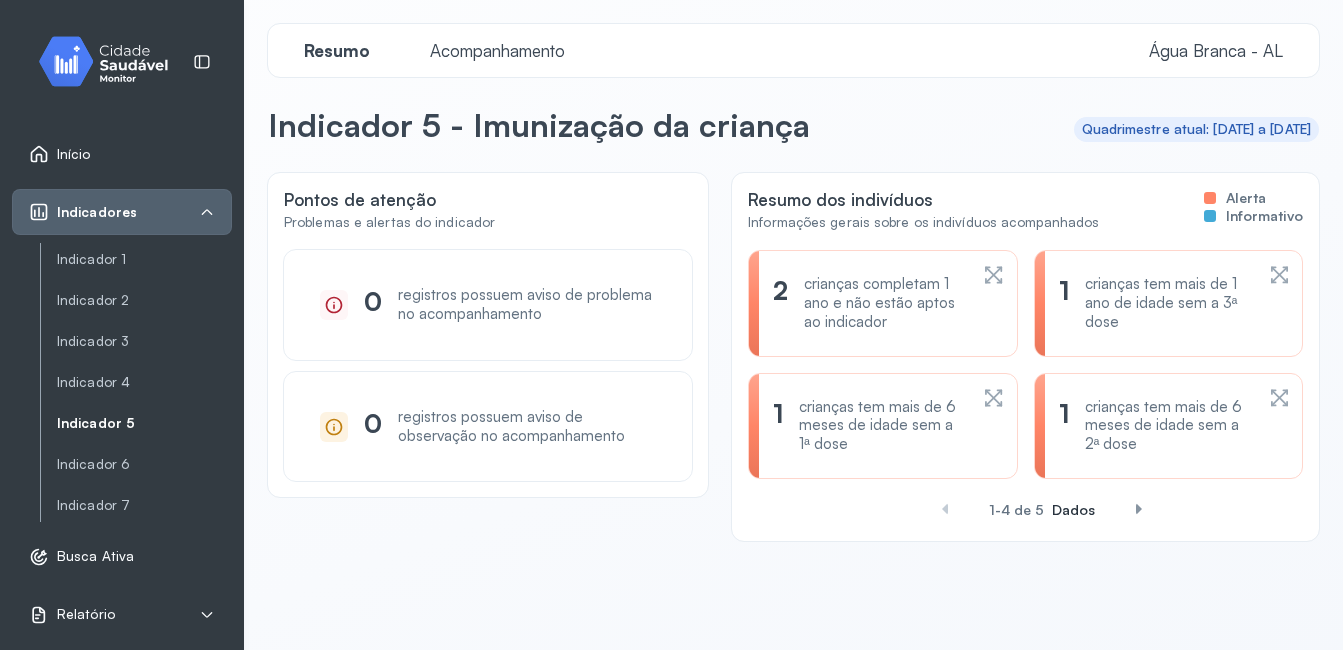 click on "1 crianças tem mais de 1 ano de idade sem a 3ª dose" 